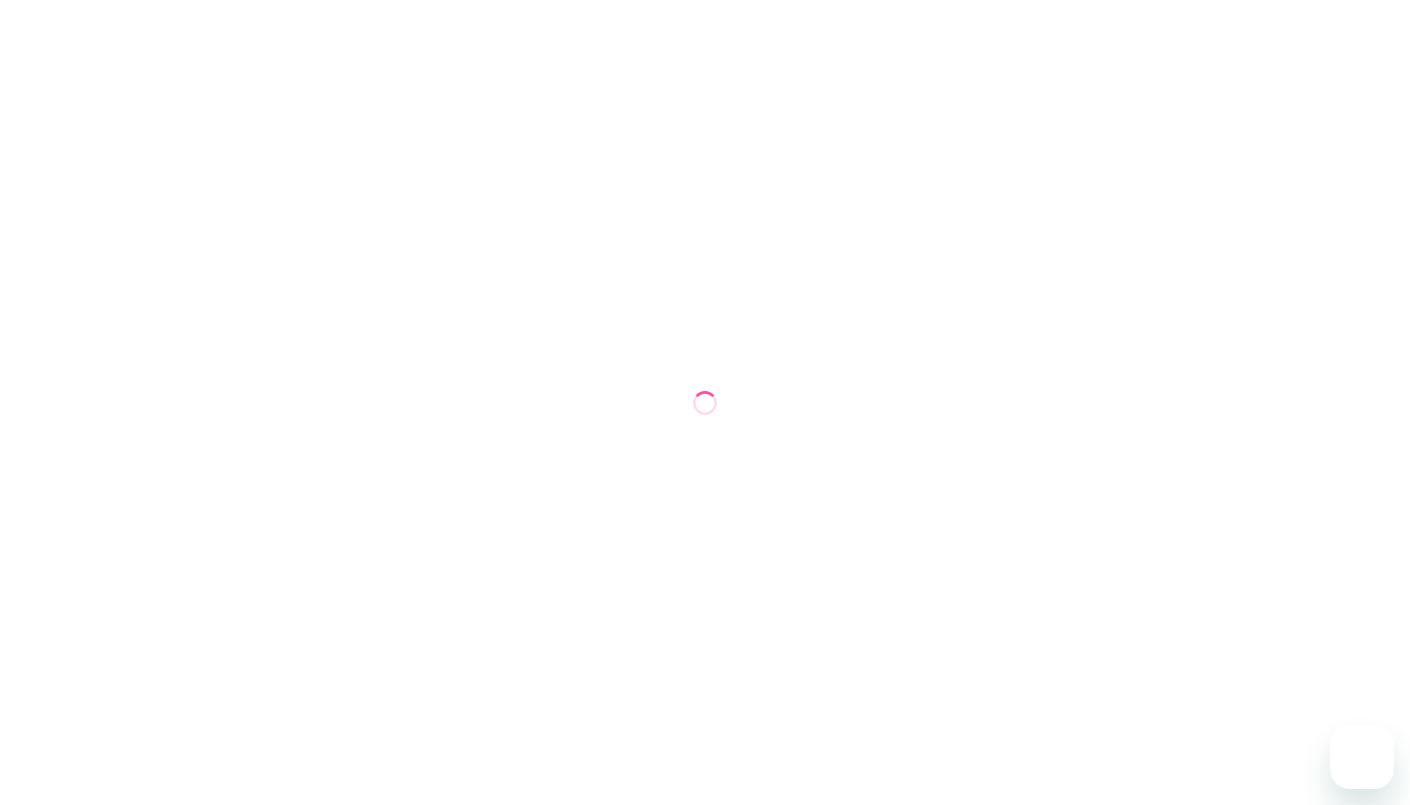 scroll, scrollTop: 0, scrollLeft: 0, axis: both 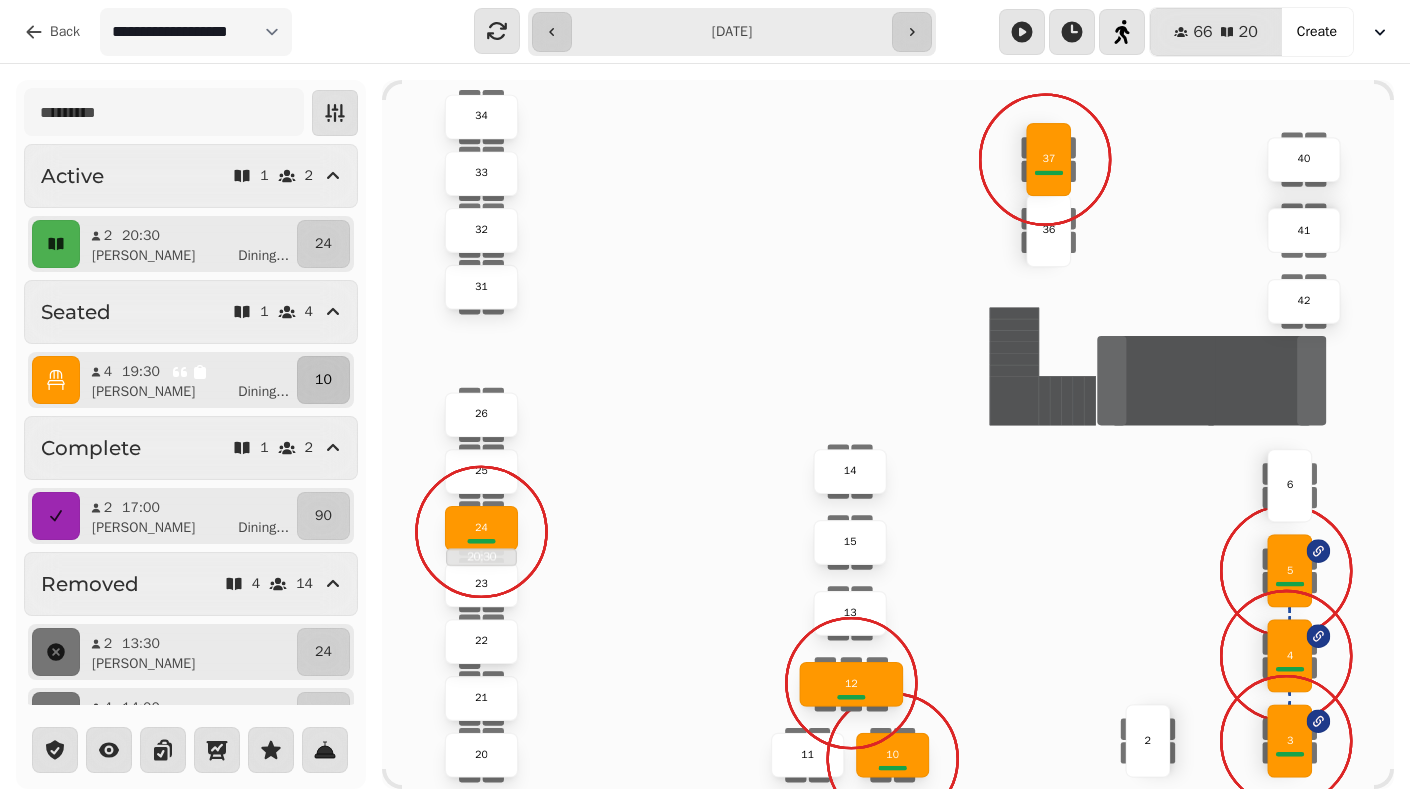 click on "10" at bounding box center [323, 380] 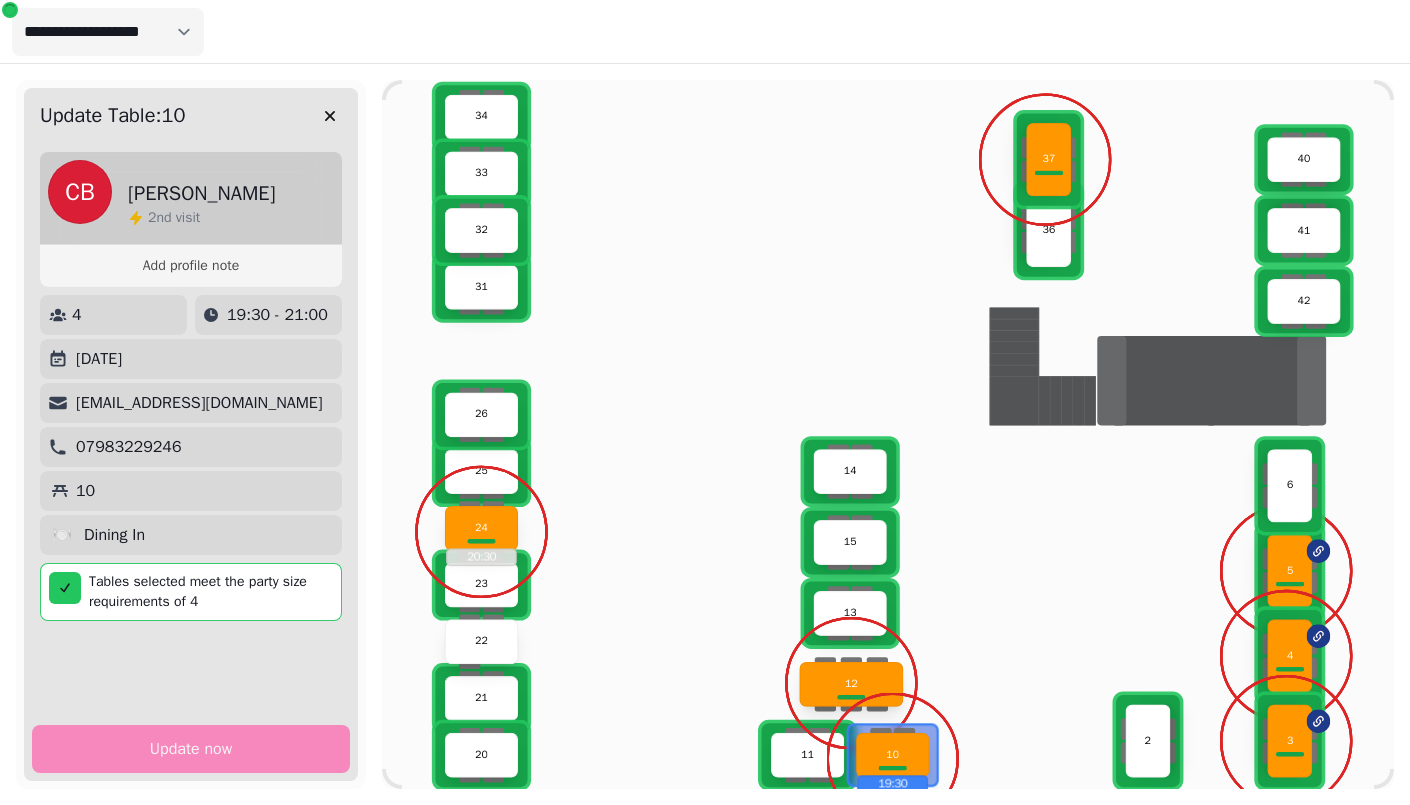 click on "10" at bounding box center [85, 491] 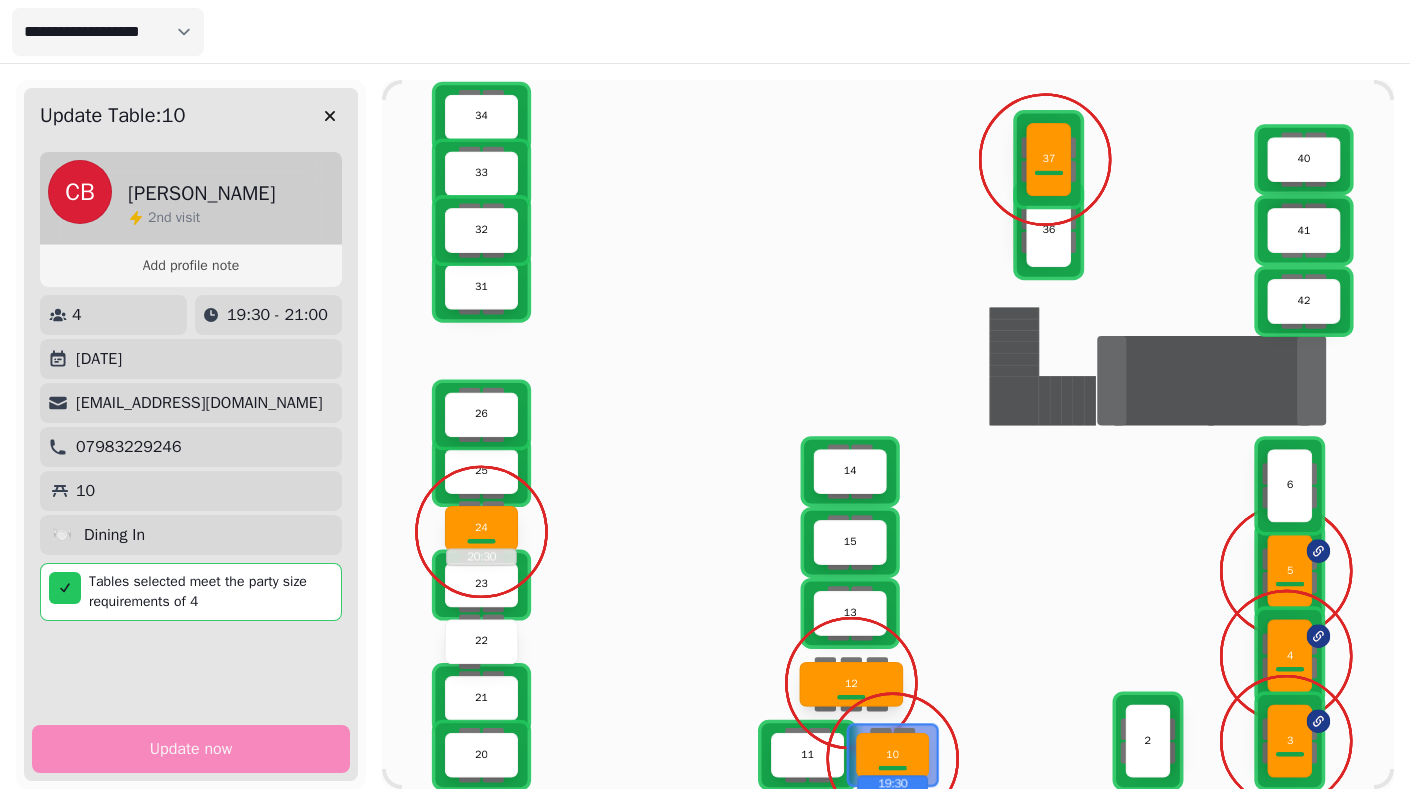 click on "10" at bounding box center (892, 755) 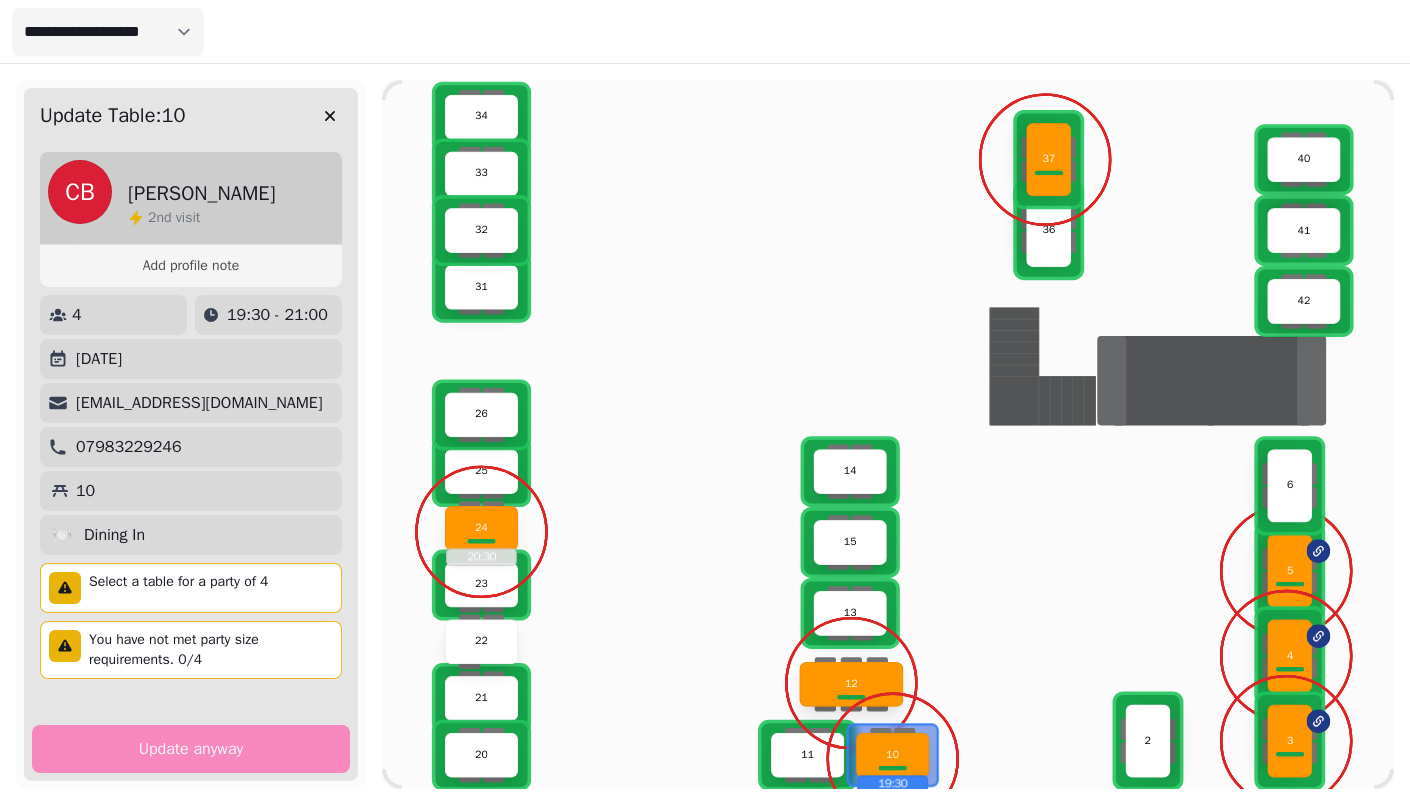 click on "21" at bounding box center [481, 698] 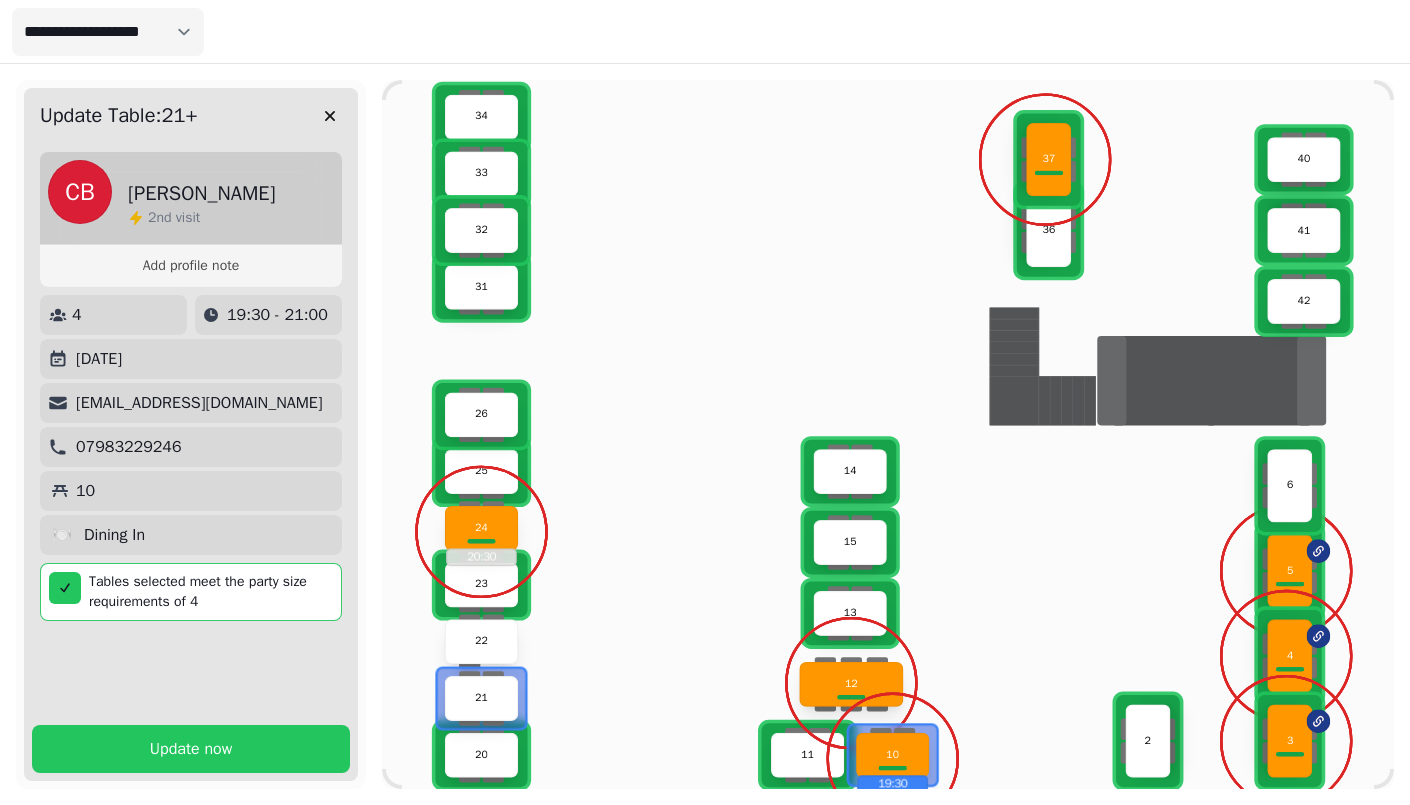 click on "10" at bounding box center (892, 755) 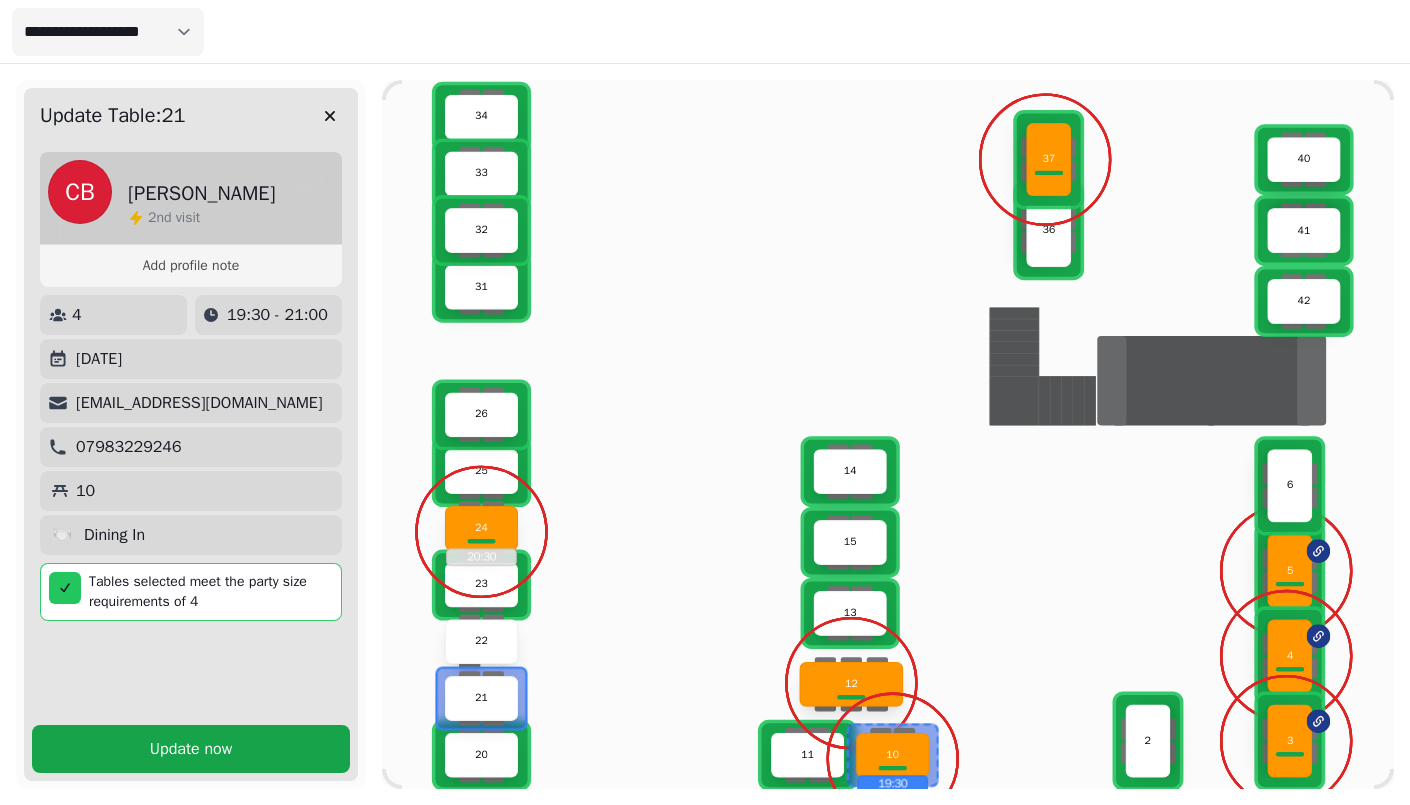 click on "Update now" at bounding box center [191, 749] 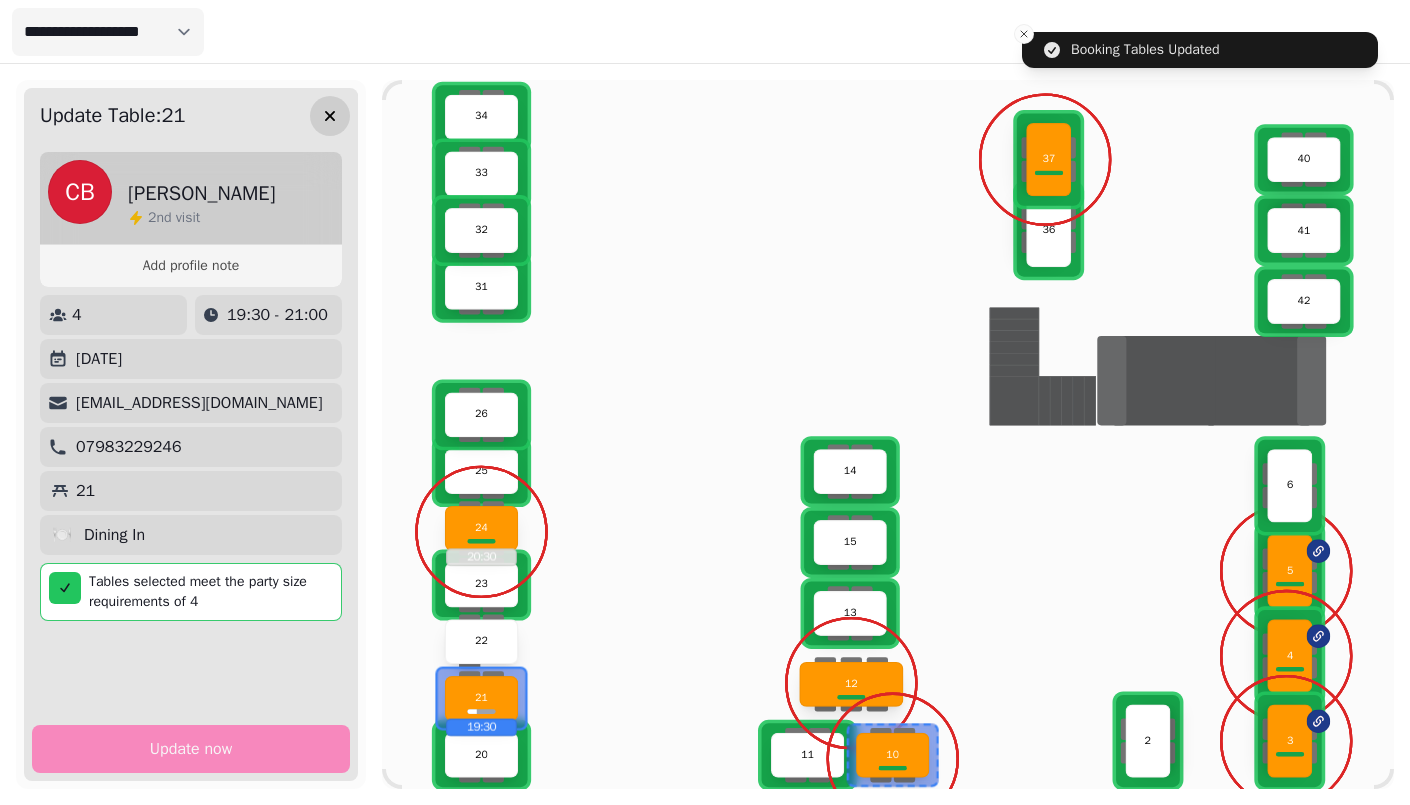 click 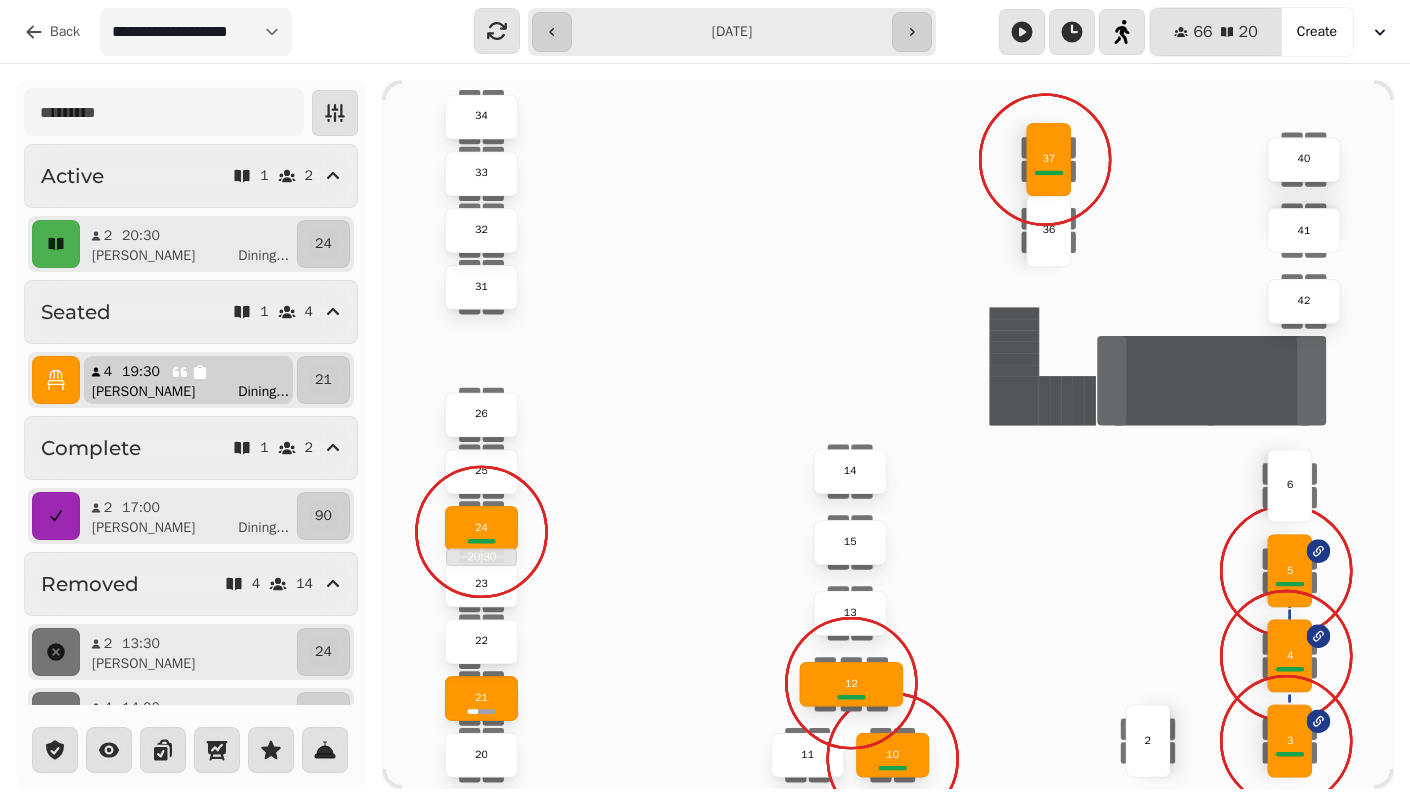 type 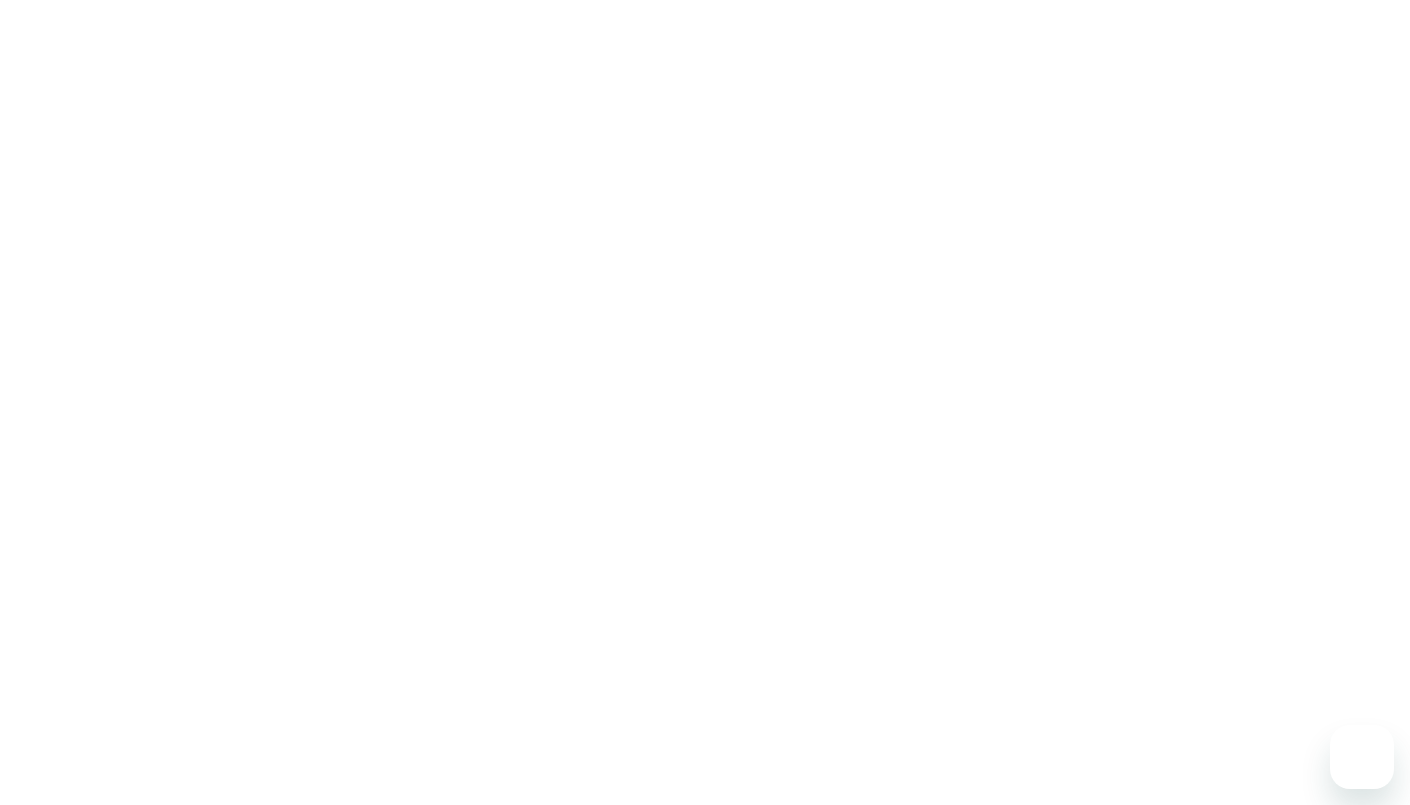 scroll, scrollTop: 0, scrollLeft: 0, axis: both 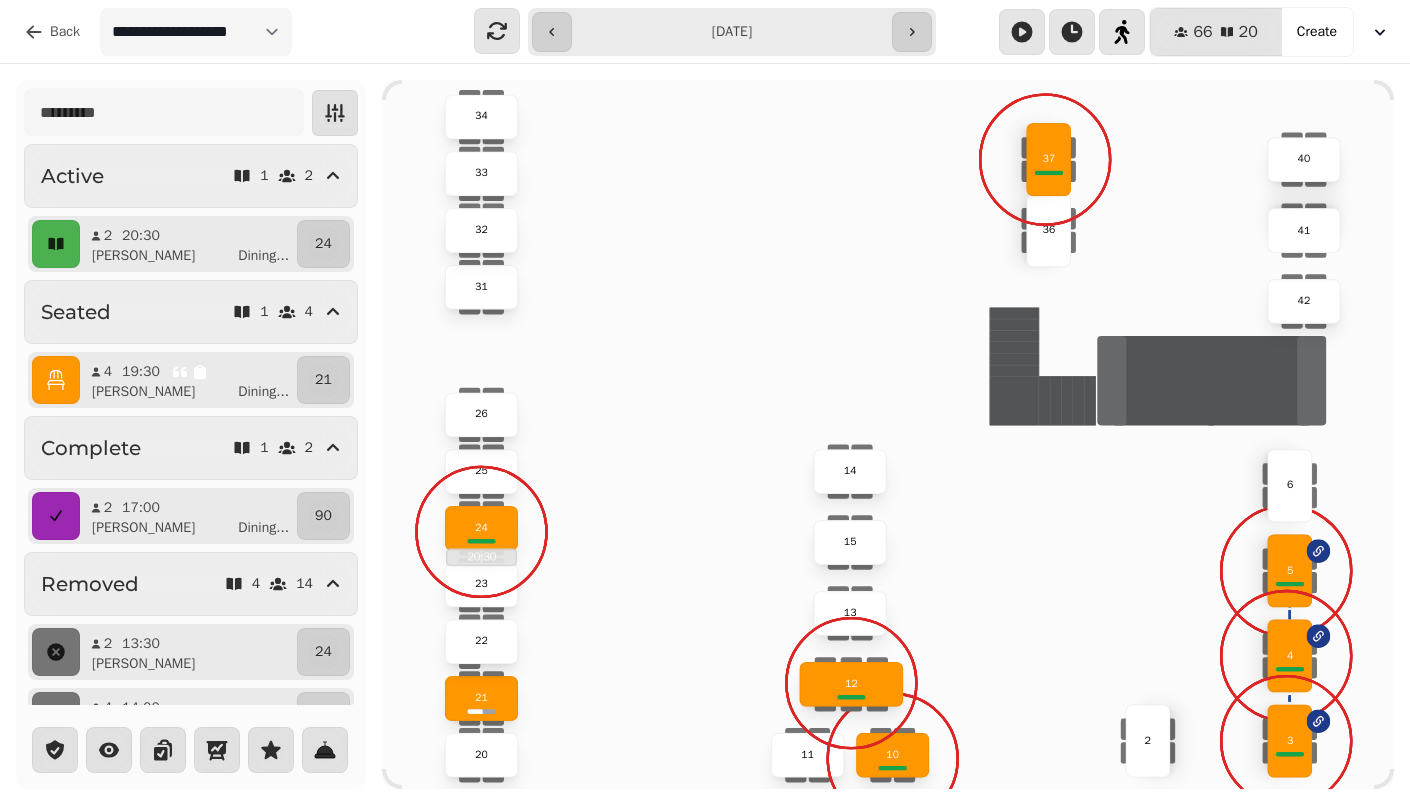 click on "Active 1 2 2 20:30 Patricia Dining ... 24 Seated 1 4 4 19:30 Christine Dining ... 21 Complete 1 2 2 17:00 David Dining ... 90 Removed 4 14 2 13:30 Sukenna 24 4 14:00 Andy Dining ... 10 5 19:00 Christine Dining ... 12 3 20:15 Lorain Dining ... 57 Past 13 44 2 12:45 Eleanor Dining ... 37 2 14:00 Michael Dining ... 90 2 14:00 Michael Dining ... 25 4 14:15 Trisha Dining ... 57 3 15:30 Kimberly 25 2 16:00 Fortunate 24 2 17:15 Kate Dining ... 37 4 17:30 Maariyah Dining ... 10 2 18:00 Ellie Dining ... 25 2 18:15 Vinay Dining ... 24 2 18:15 Tyra Dining ... 57 6 18:30 Clair Dining ... 12 11 18:30 Ellena Dining ... 3  ...                                                       34 15 23 14 36 31 33 21 11 2 42 25 20 13 40 5 24 20:30 26 10 12 32 41 22 4 6 37 3" at bounding box center [705, 434] 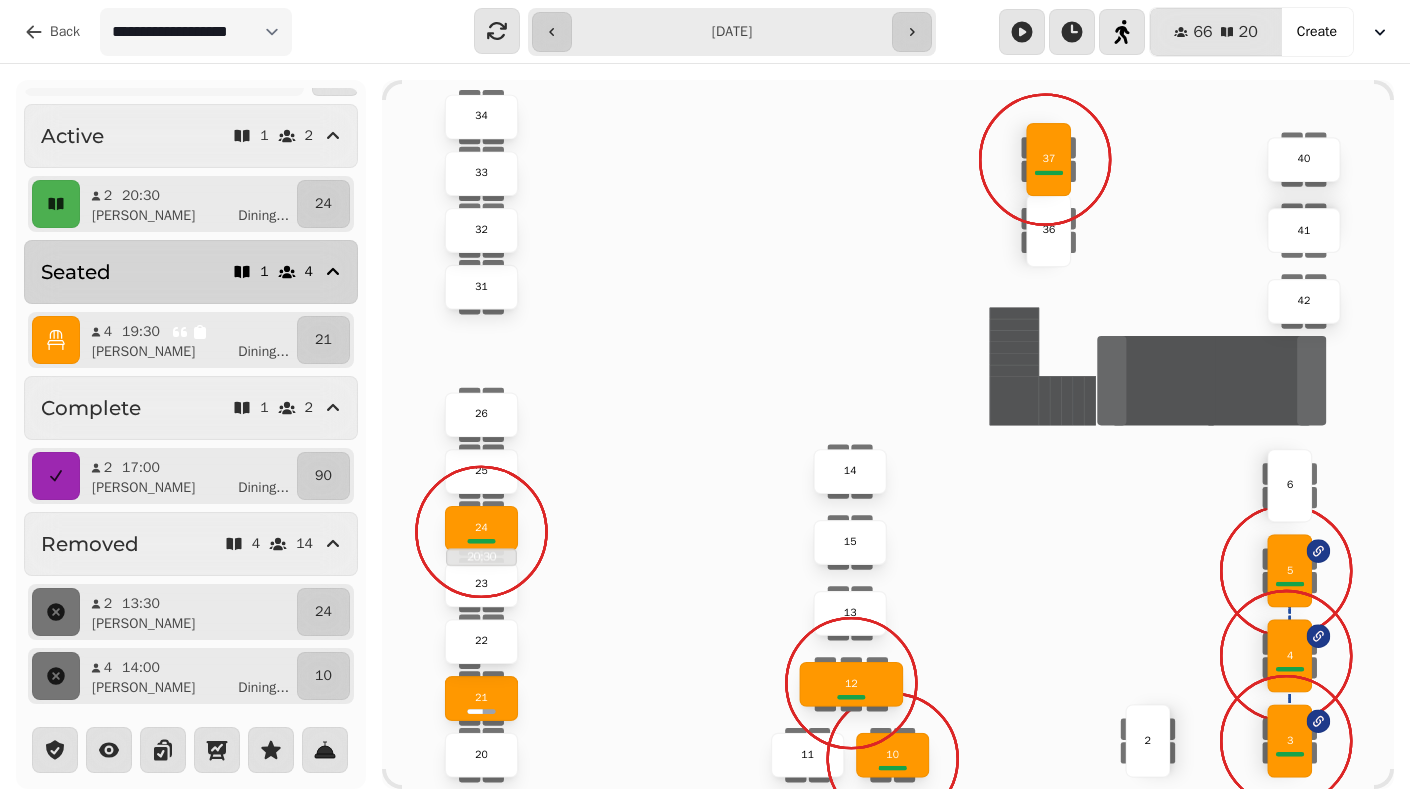 scroll, scrollTop: 0, scrollLeft: 0, axis: both 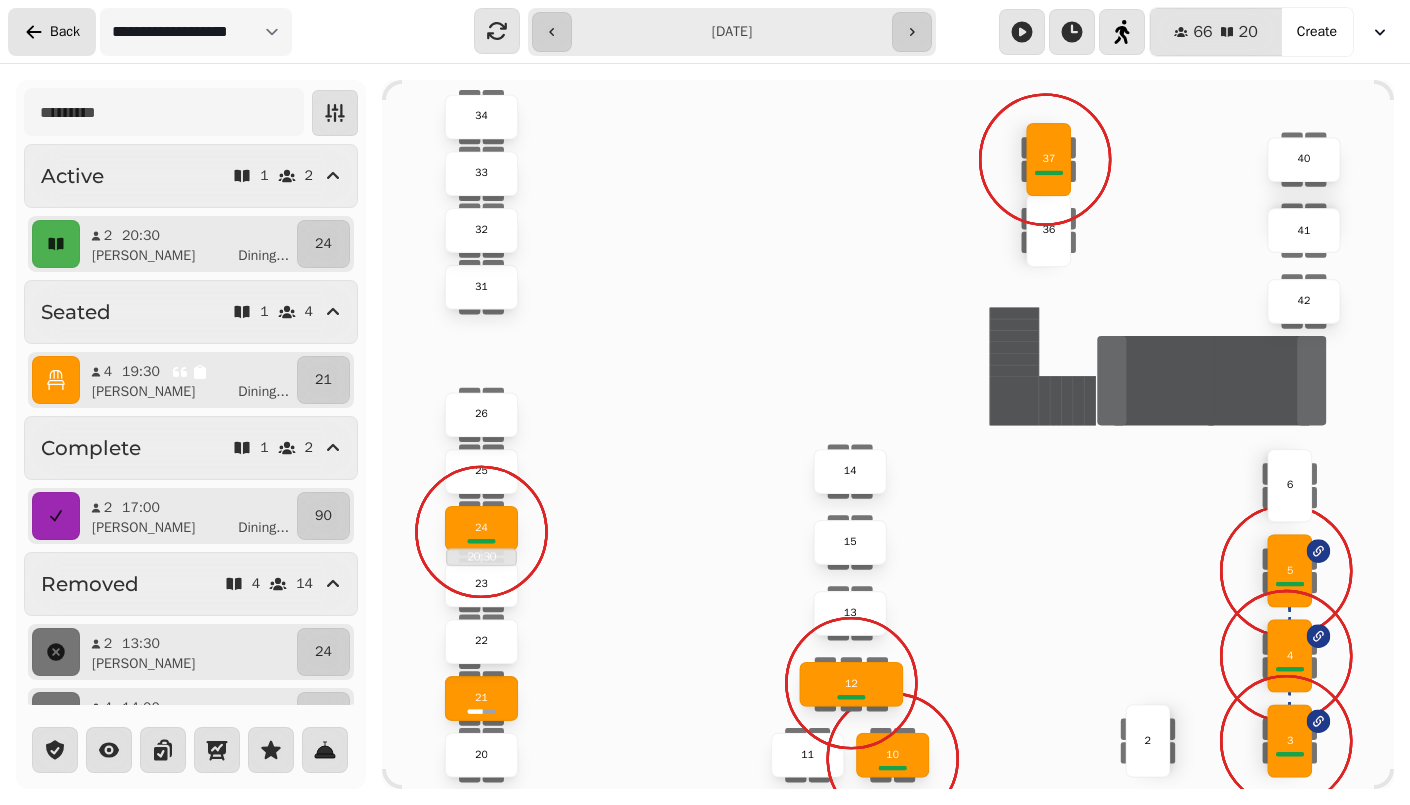click on "Back" at bounding box center [65, 32] 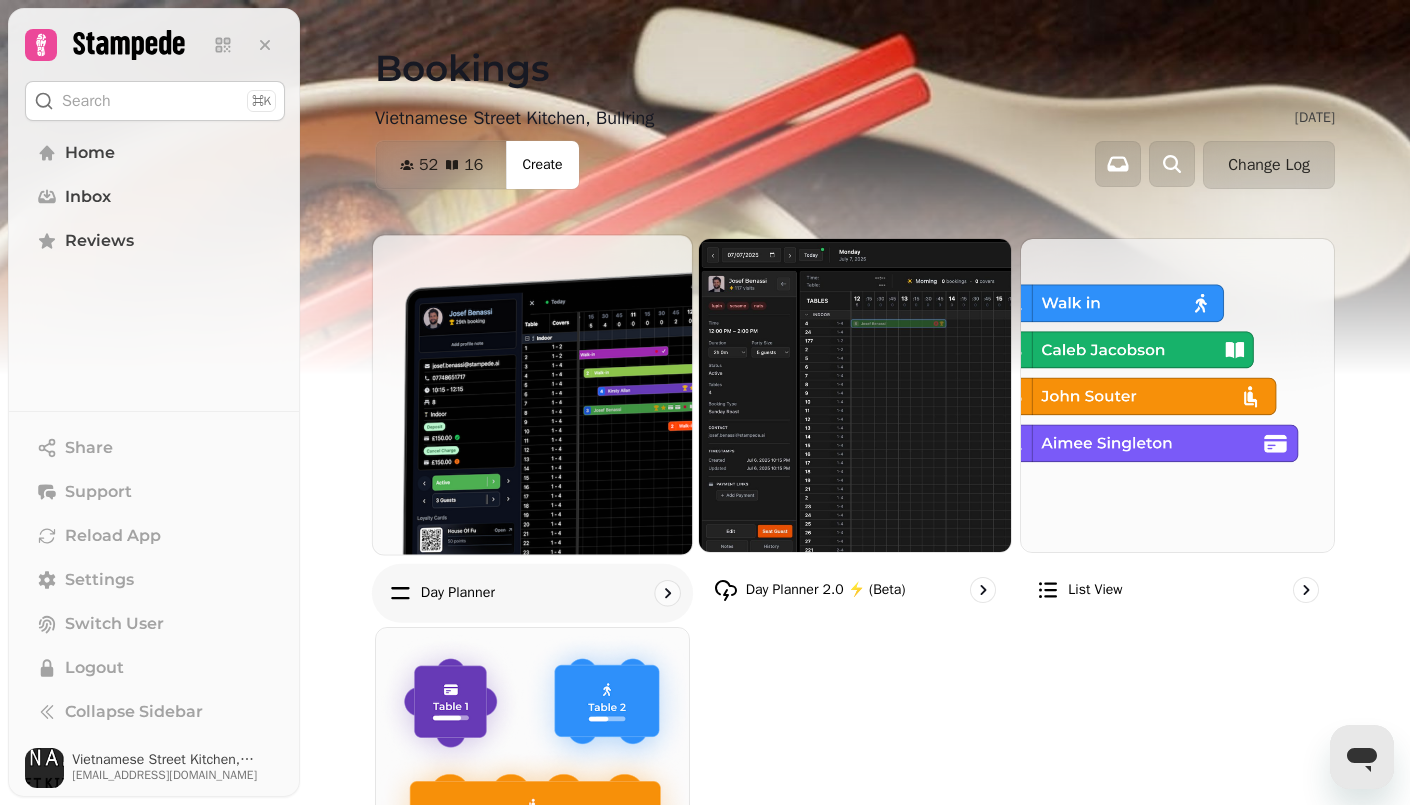 click at bounding box center [532, 394] 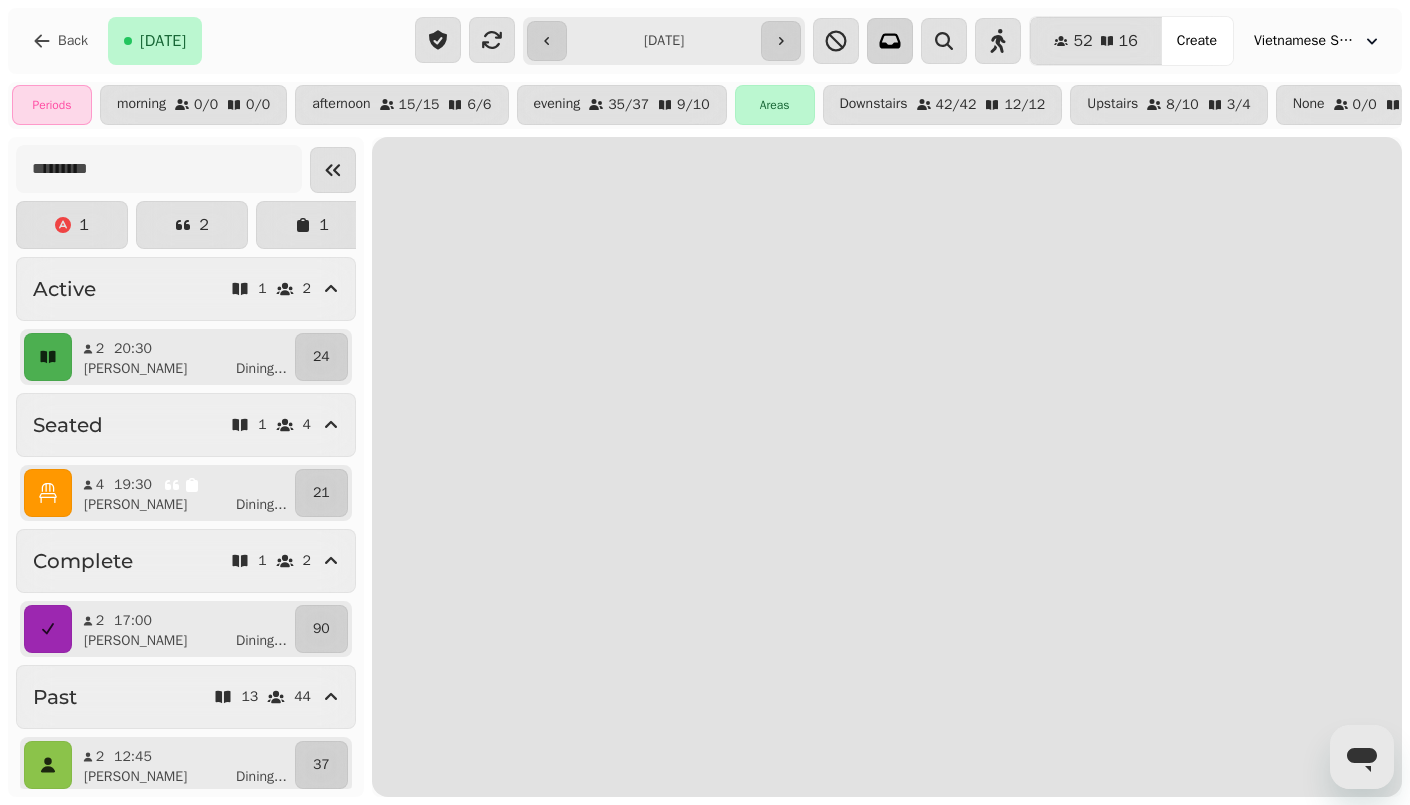 click at bounding box center [890, 41] 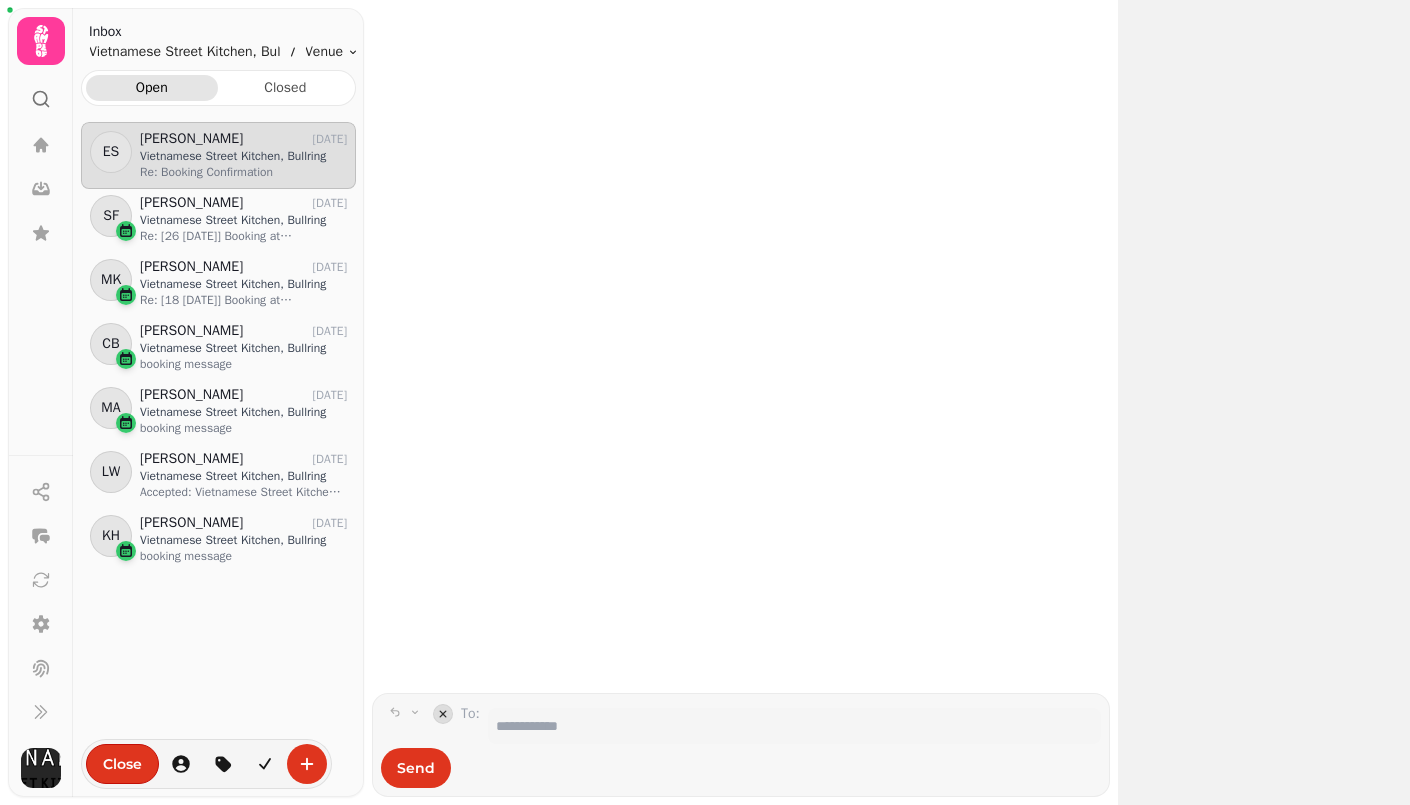 scroll, scrollTop: 0, scrollLeft: 0, axis: both 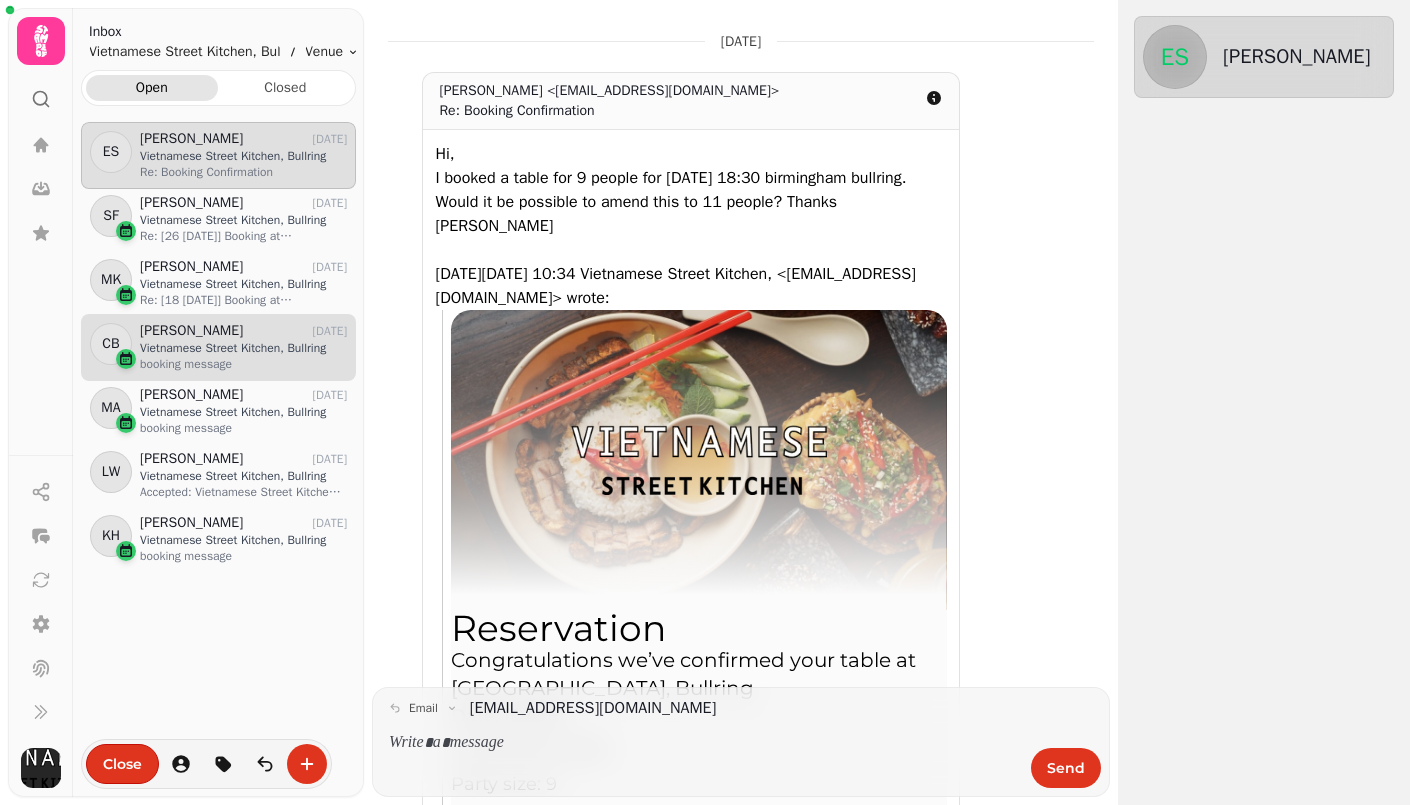click on "booking message" at bounding box center (243, 364) 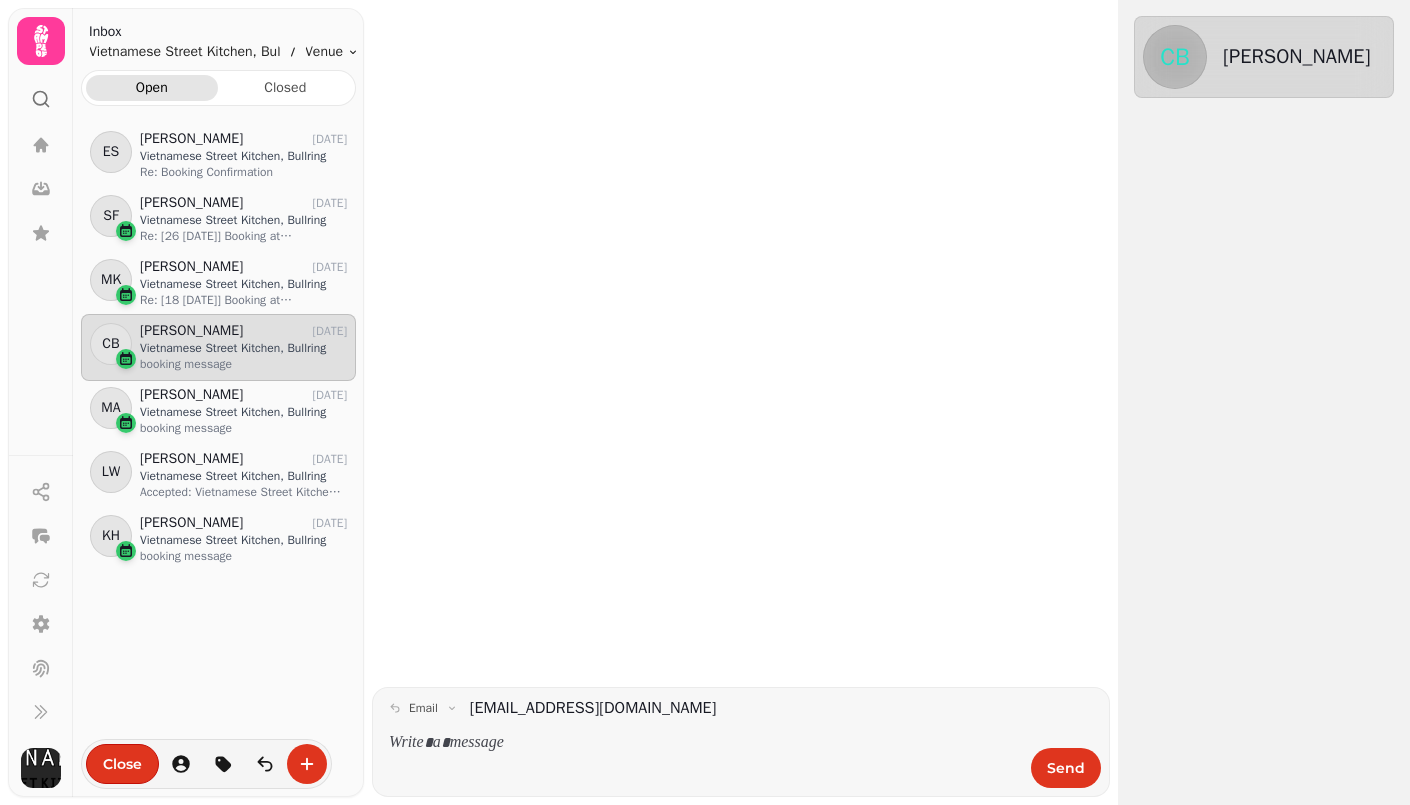 scroll, scrollTop: 0, scrollLeft: 0, axis: both 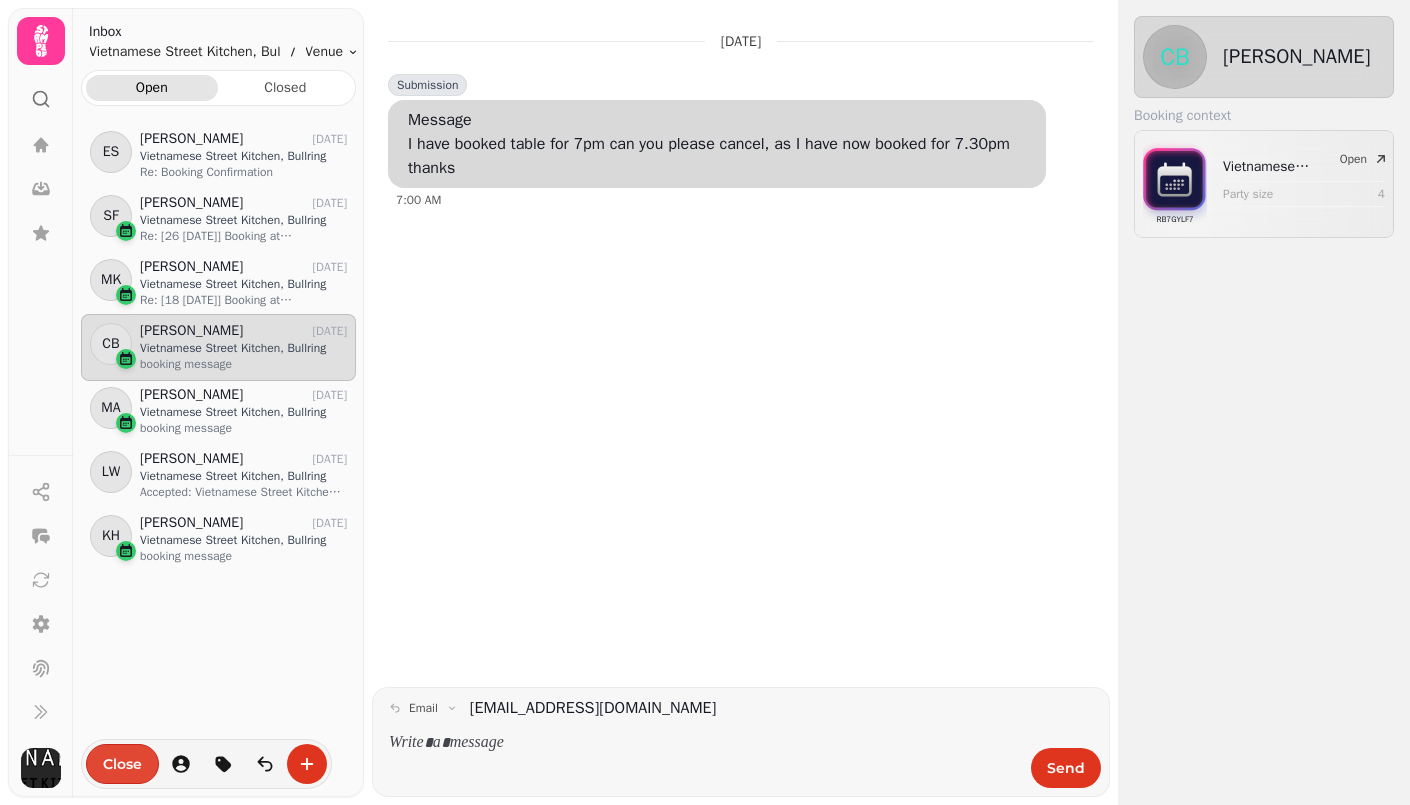 click on "Close" at bounding box center [122, 764] 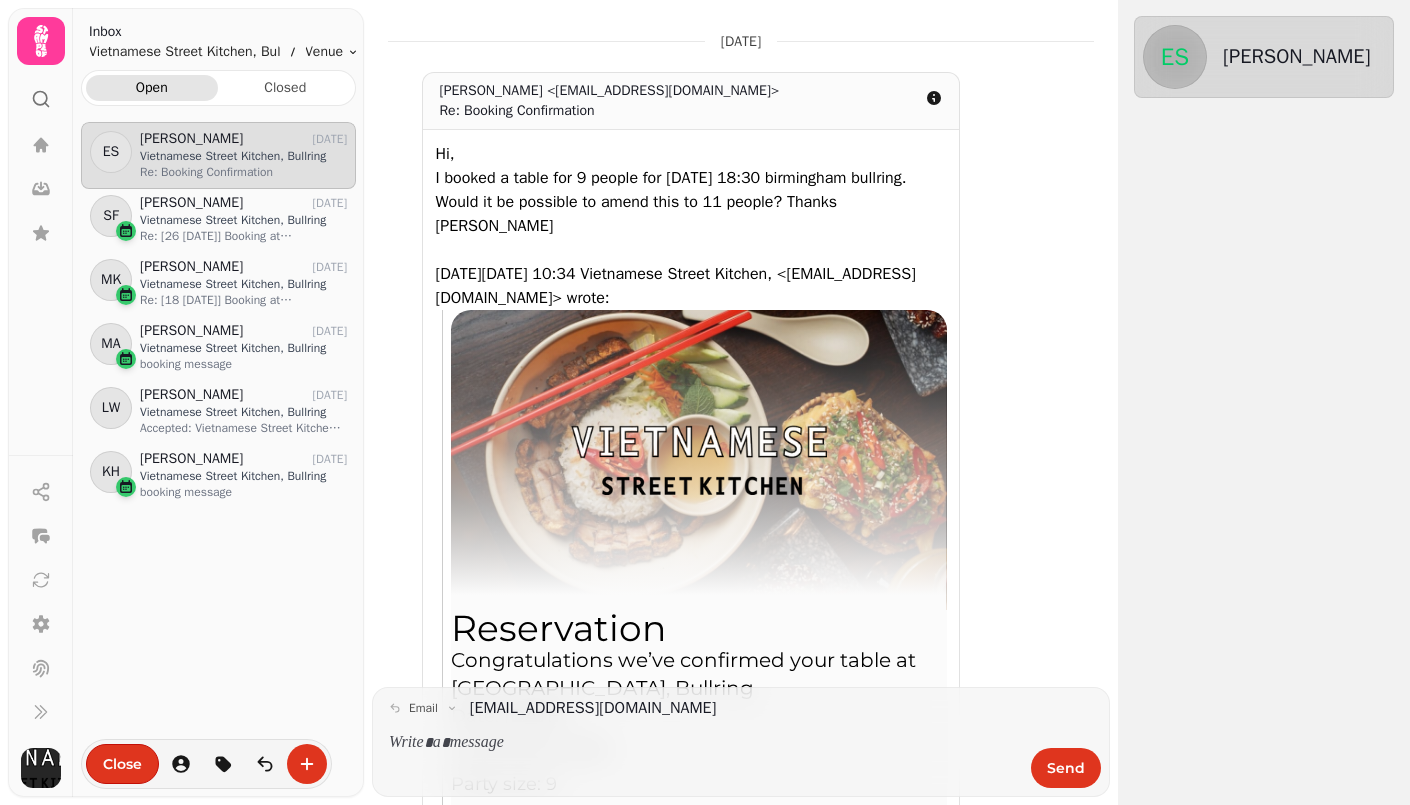 scroll, scrollTop: 817, scrollLeft: 0, axis: vertical 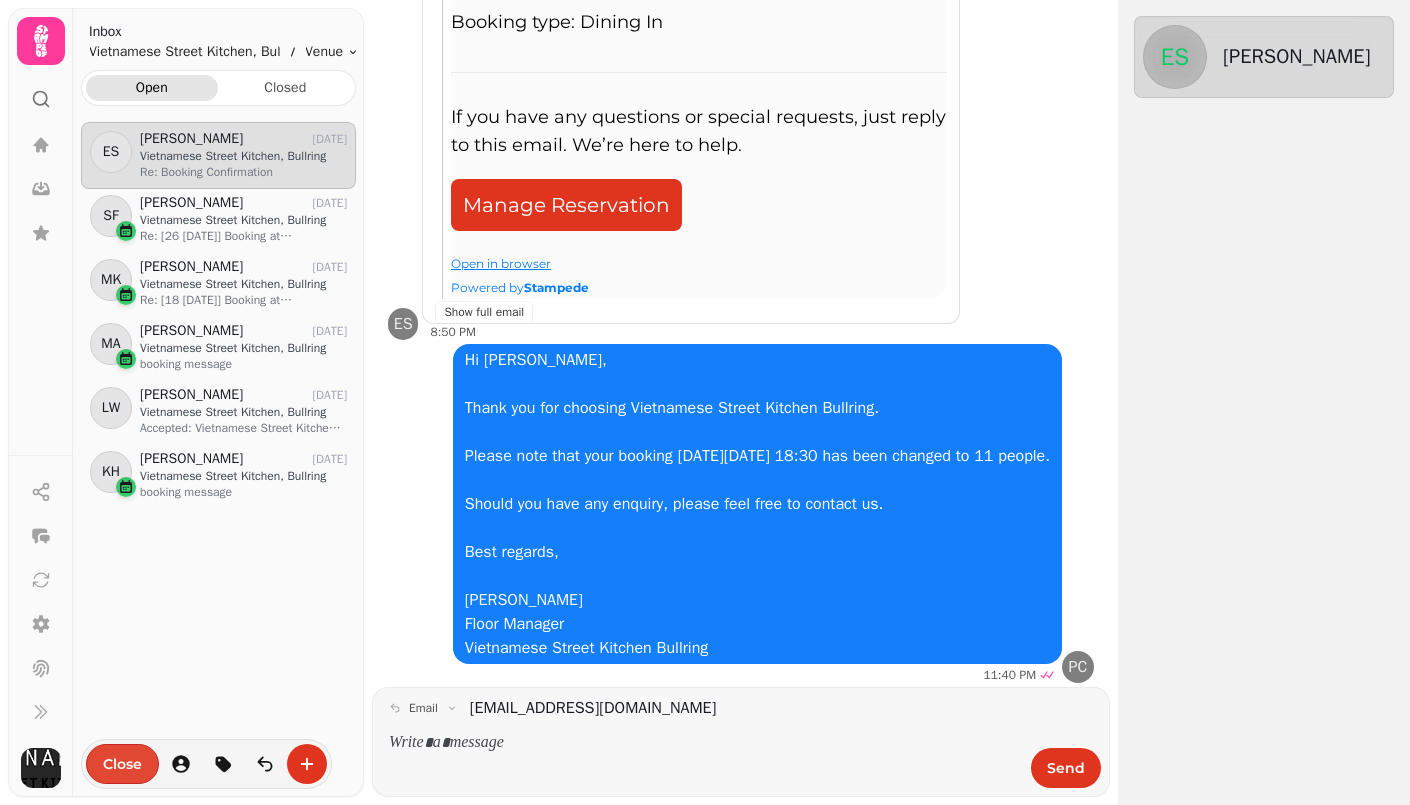 click on "Close" at bounding box center [122, 764] 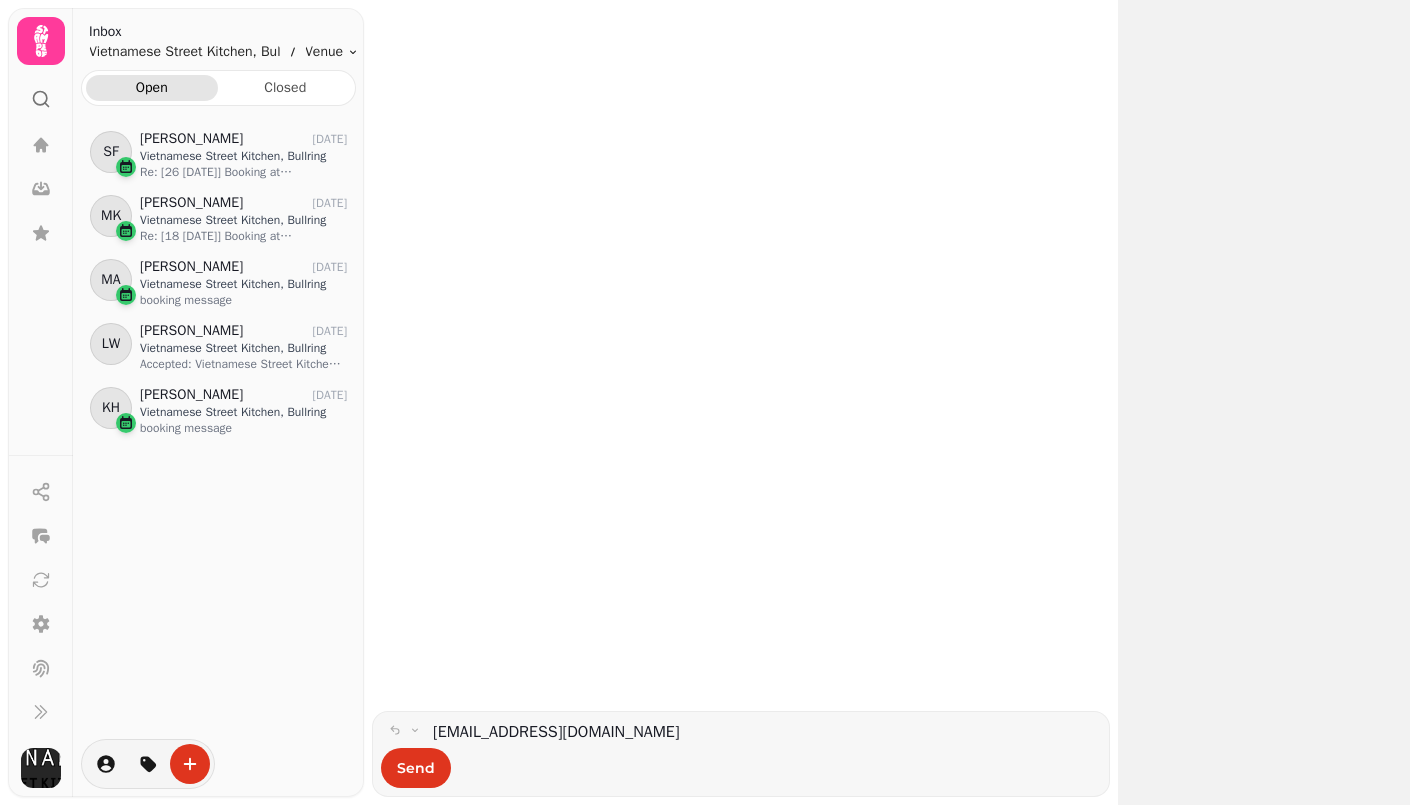 scroll, scrollTop: 0, scrollLeft: 0, axis: both 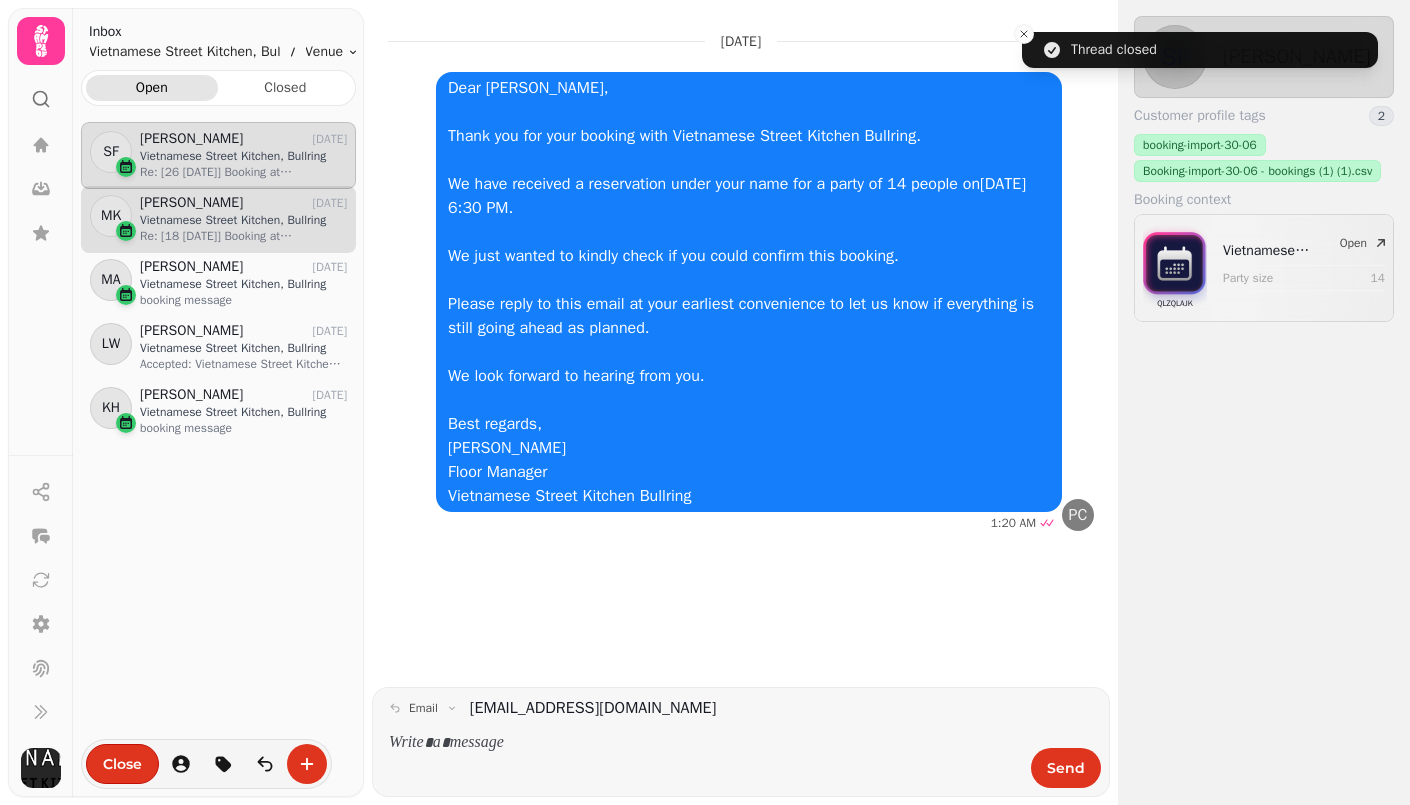 click on "Mahdiya Kawsor" at bounding box center [191, 203] 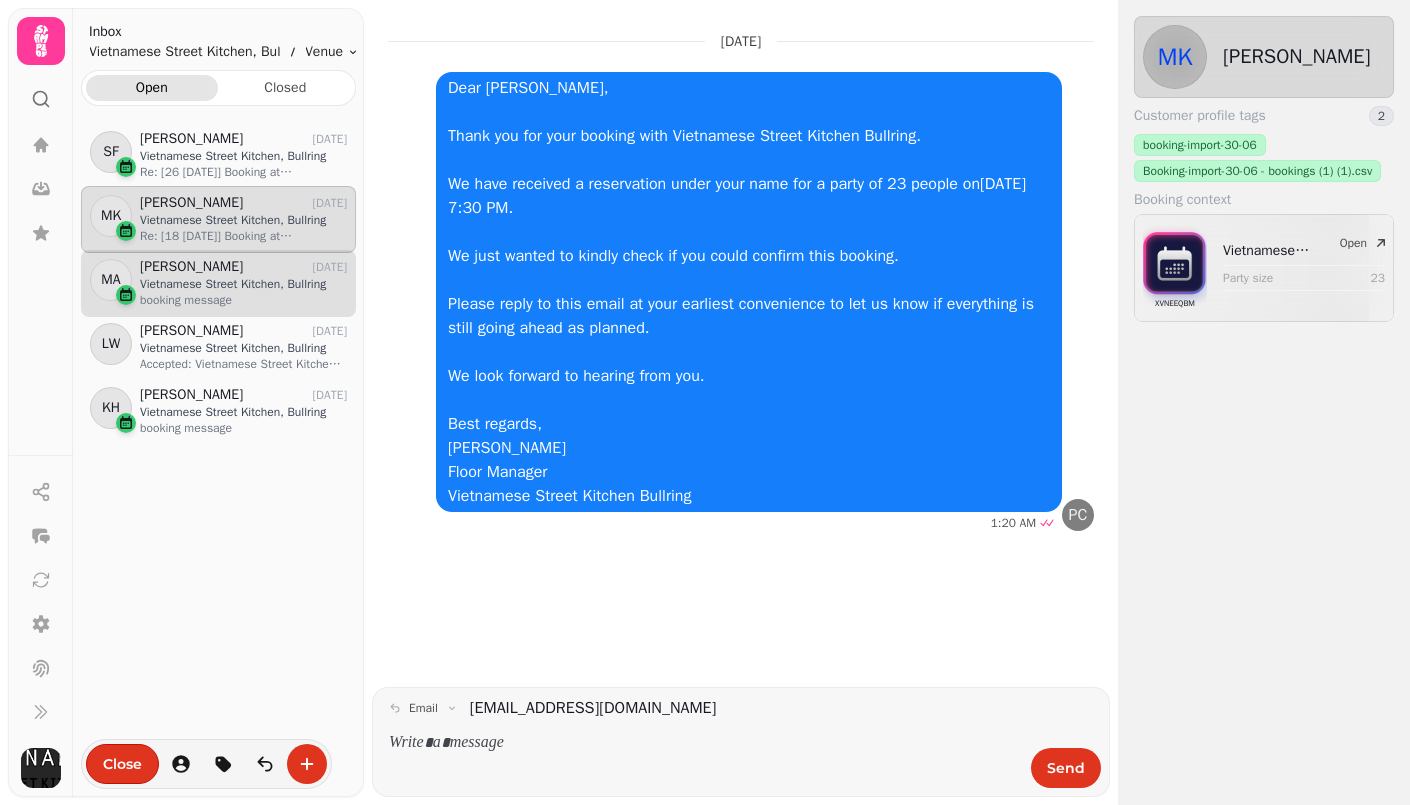 click on "booking message" at bounding box center [243, 300] 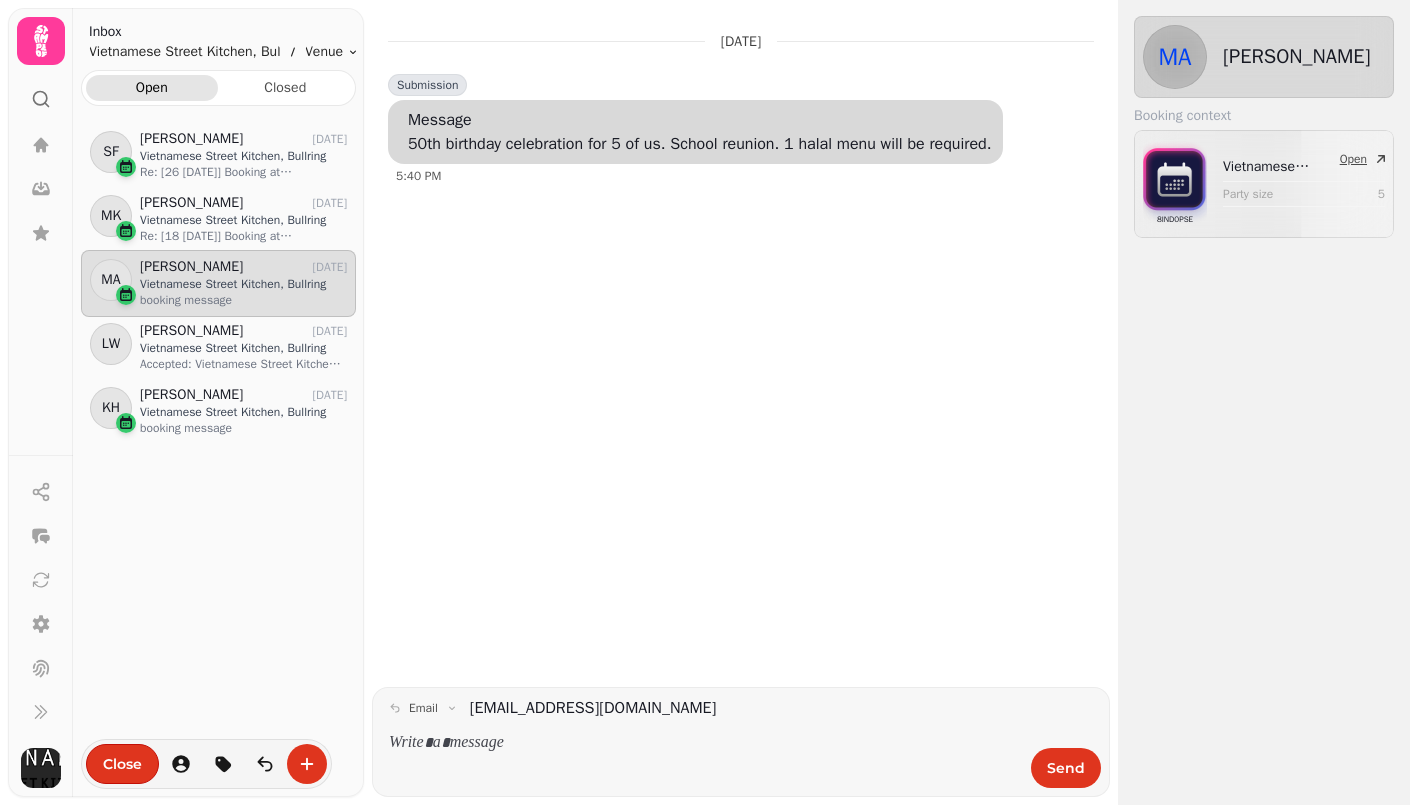 click on "8IND0PSE Vietnamese Street Kitchen, Bullring Party size 5 Open" at bounding box center (1264, 184) 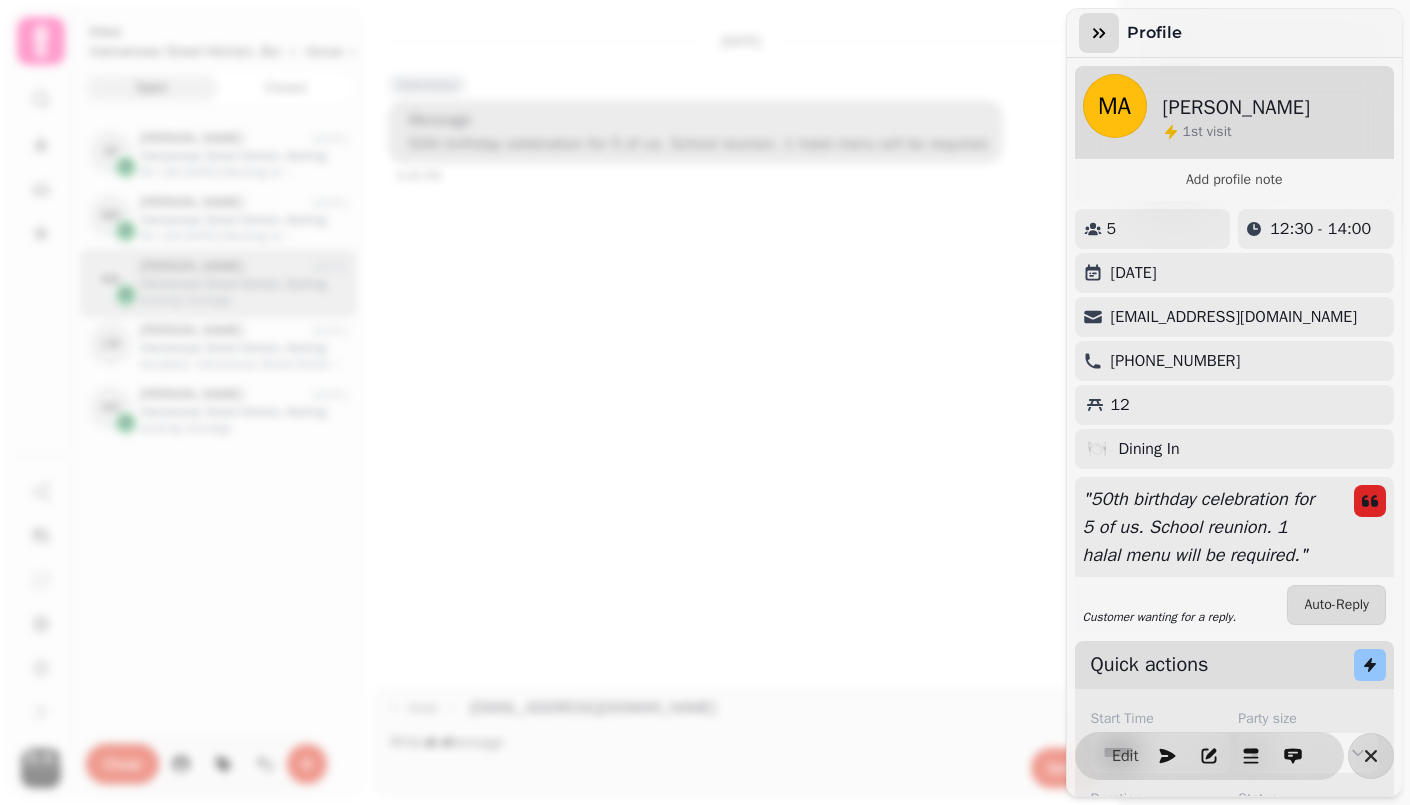 click 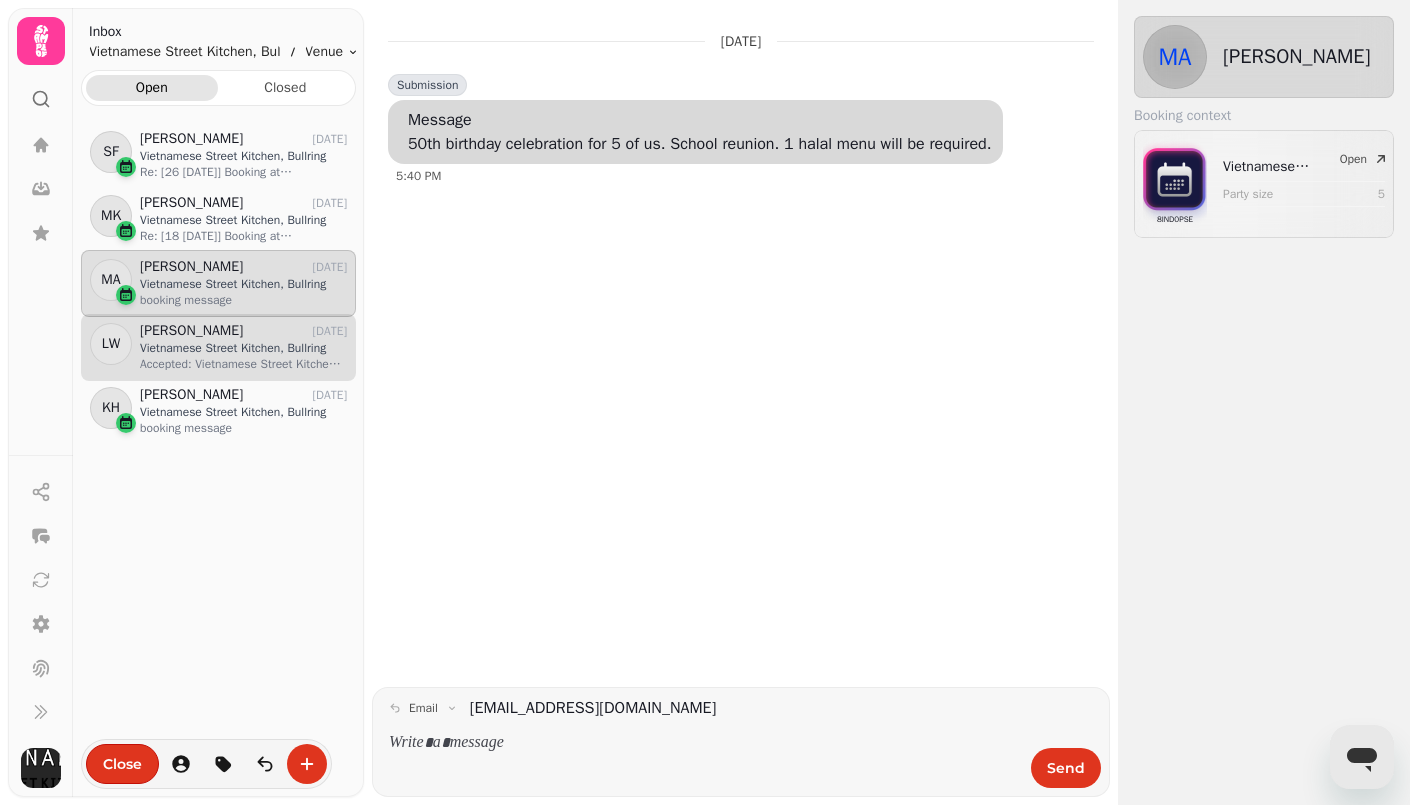 click on "Vietnamese Street Kitchen, Bullring" at bounding box center [243, 348] 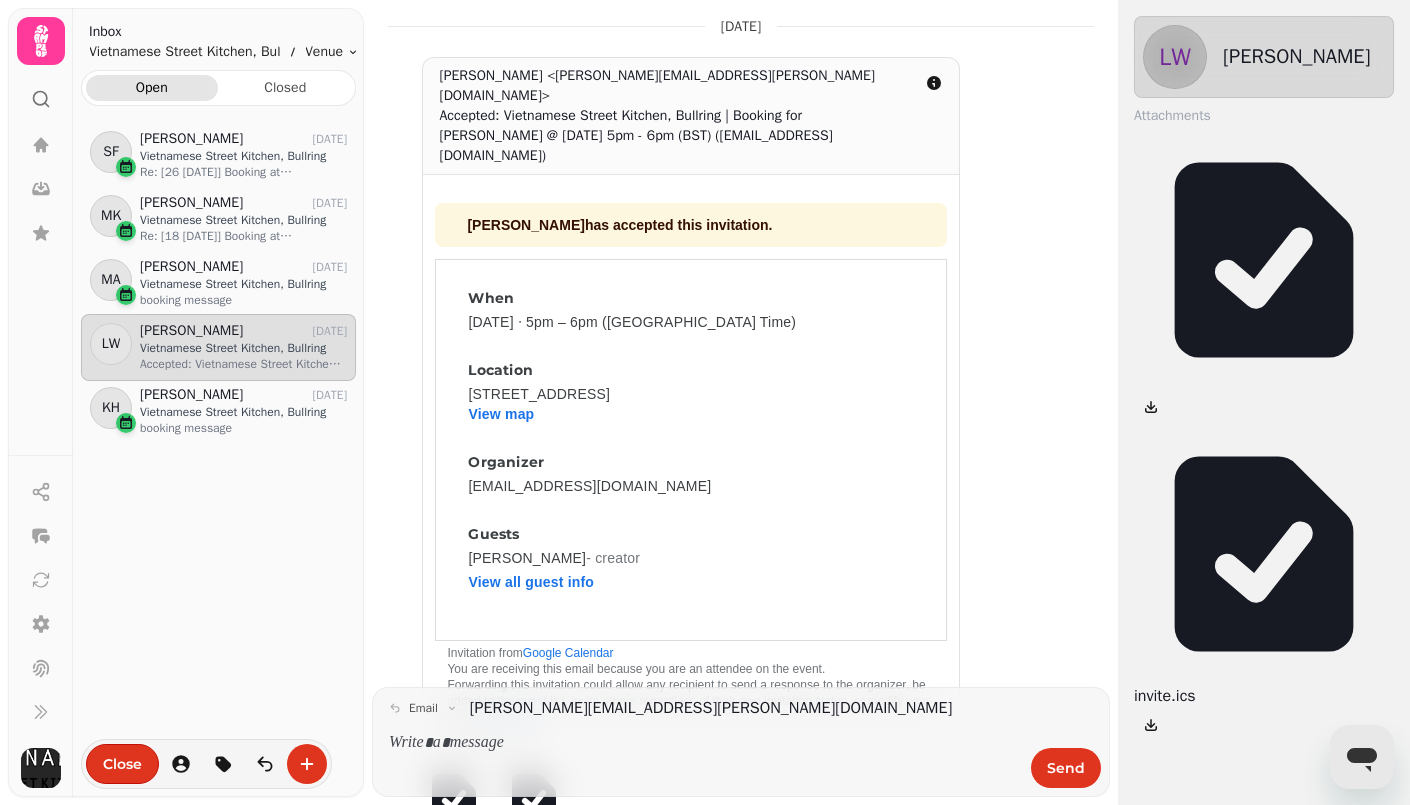 scroll, scrollTop: 0, scrollLeft: 0, axis: both 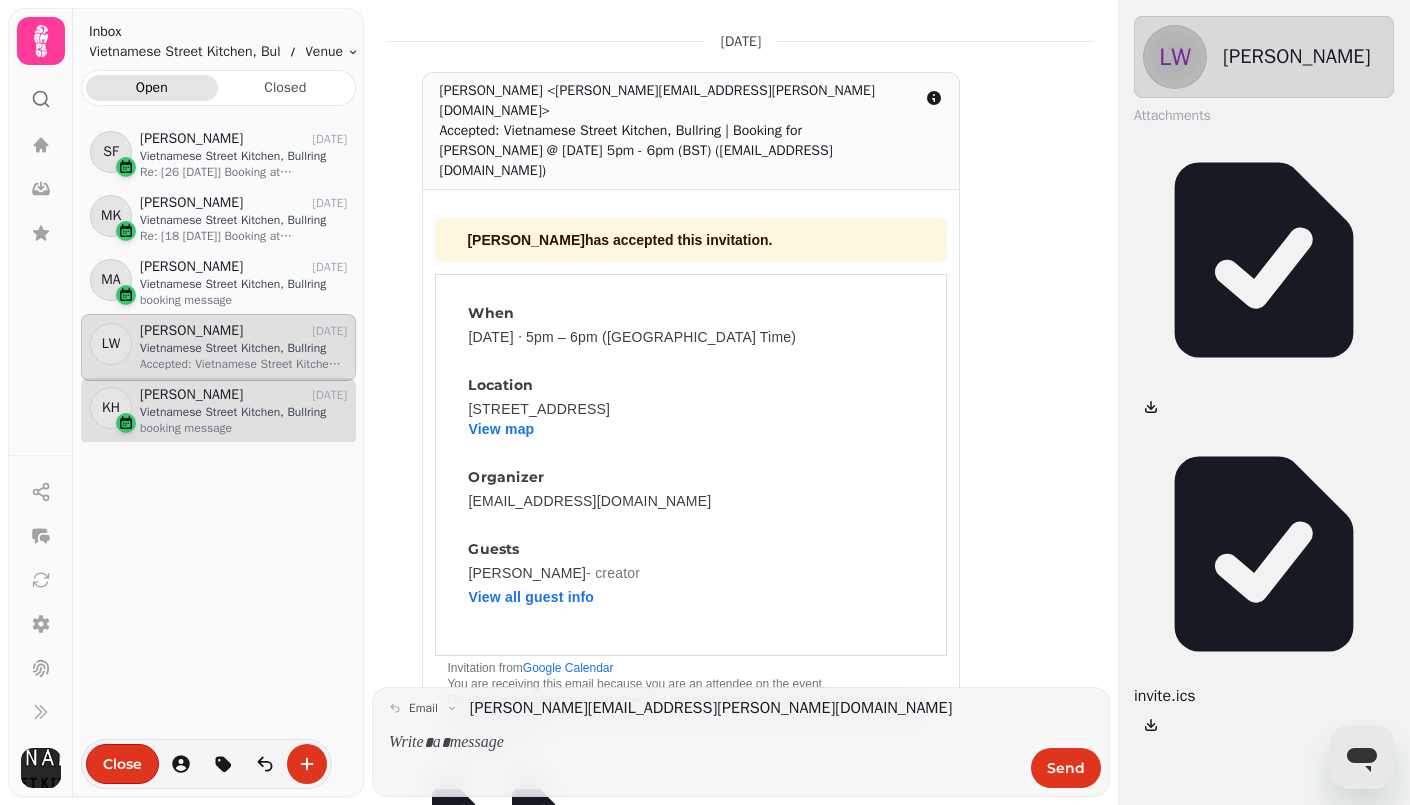click on "Vietnamese Street Kitchen, Bullring" at bounding box center [243, 412] 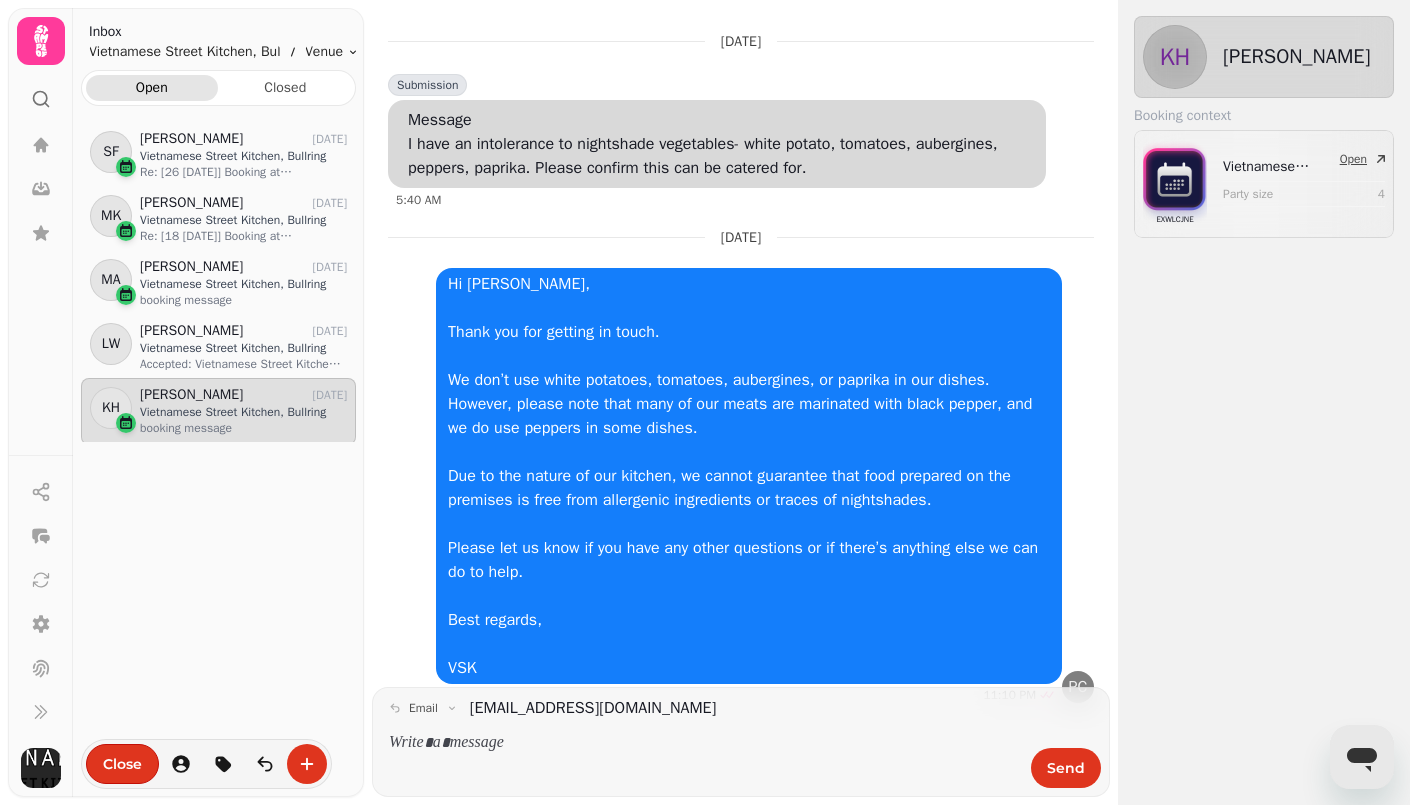 click on "EXWLCJNE Vietnamese Street Kitchen, Bullring Party size 4 Open" at bounding box center [1264, 184] 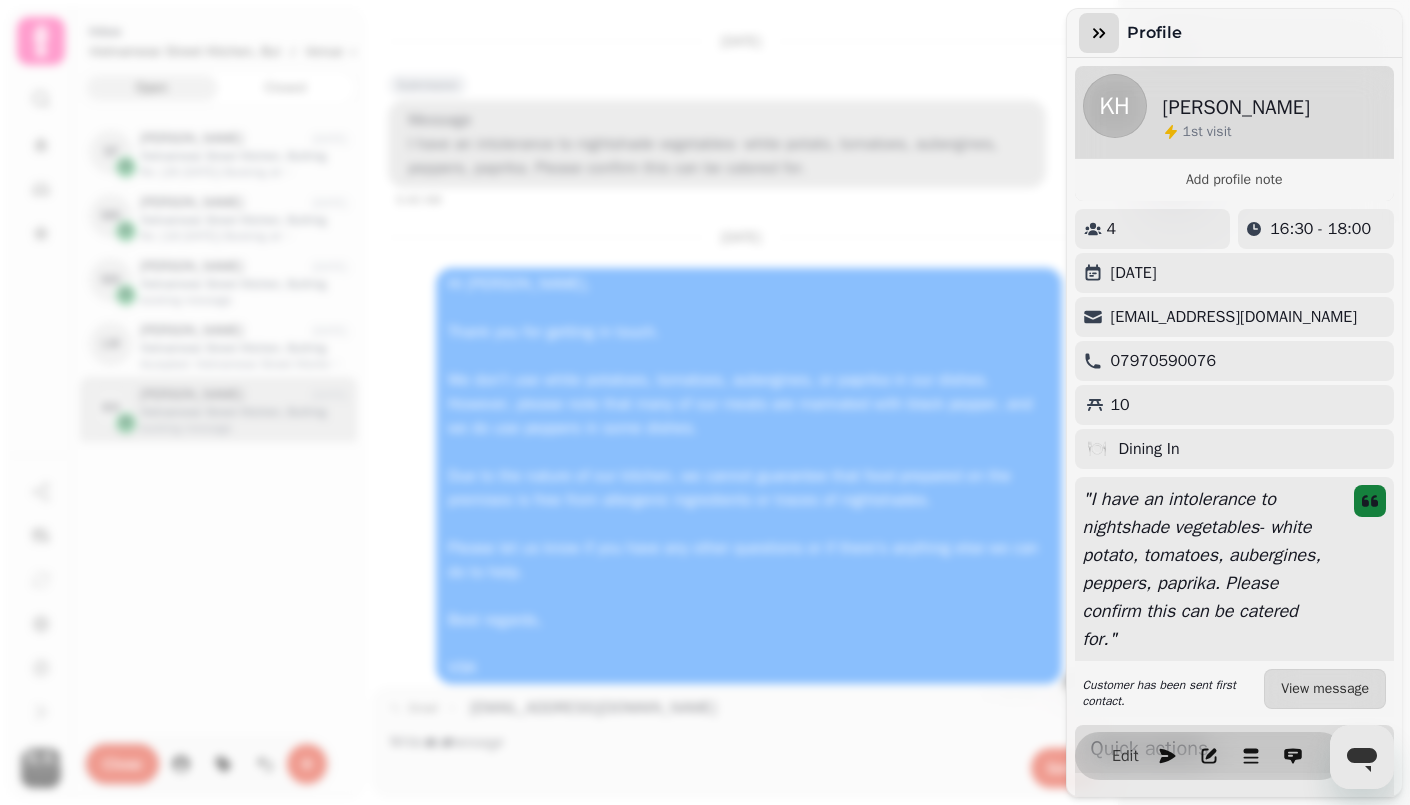 click 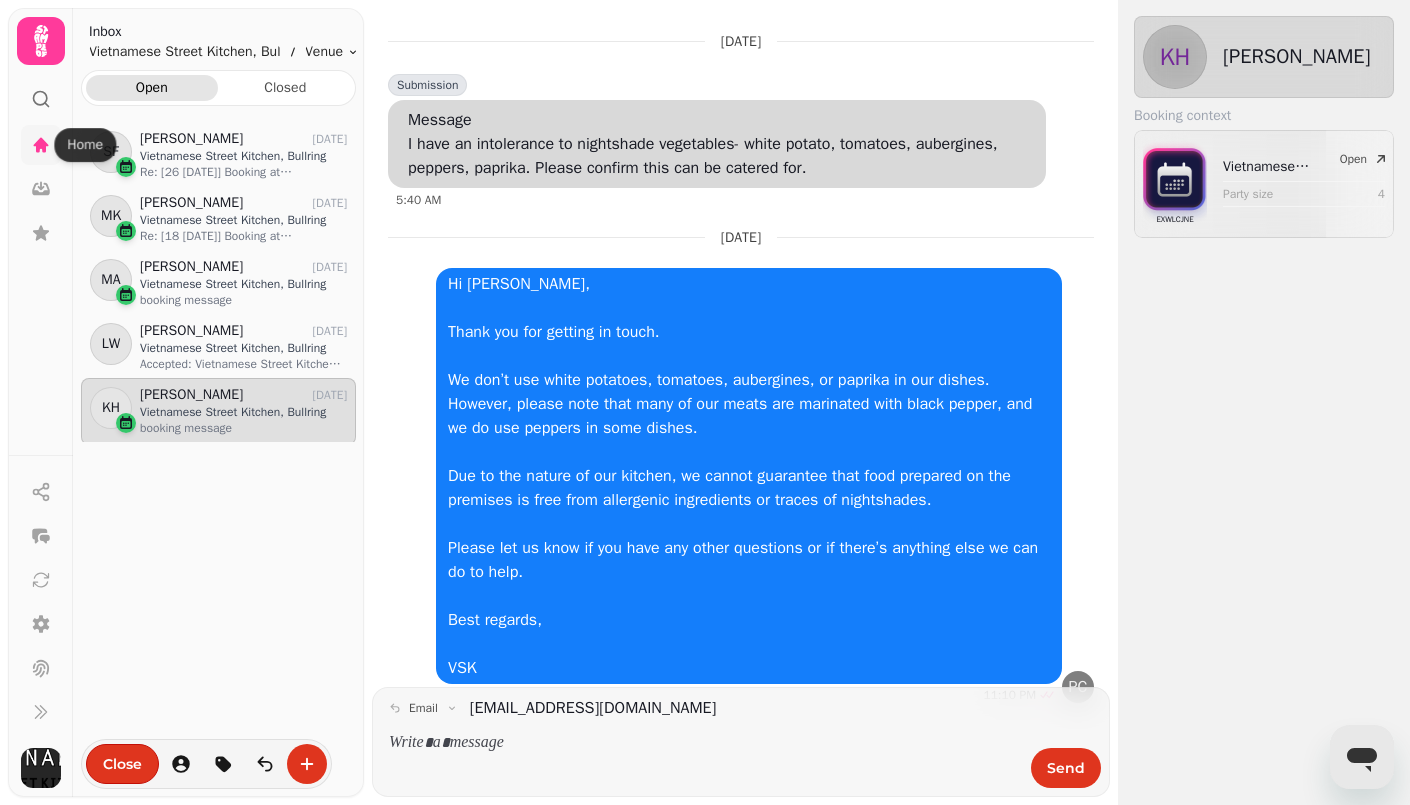 click 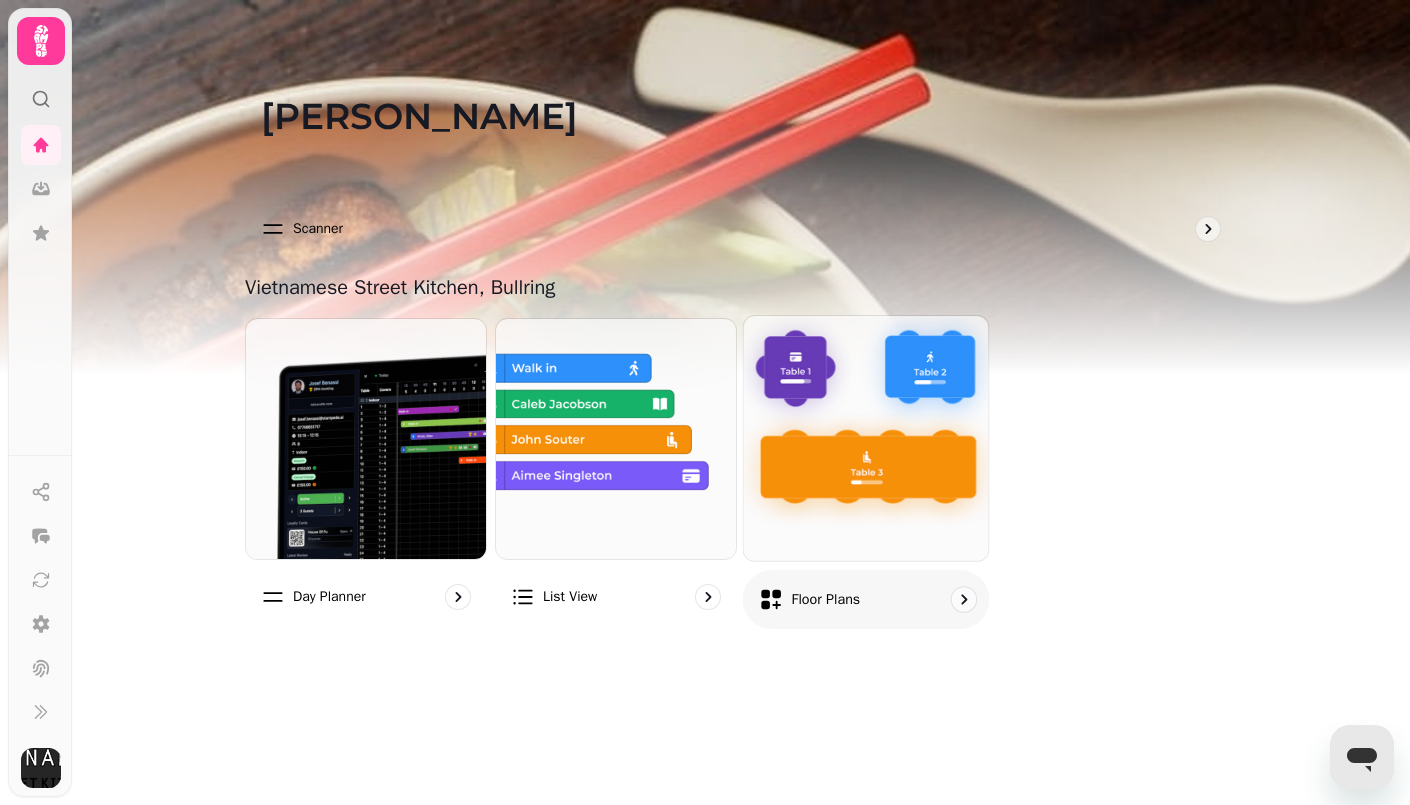 click at bounding box center [865, 438] 